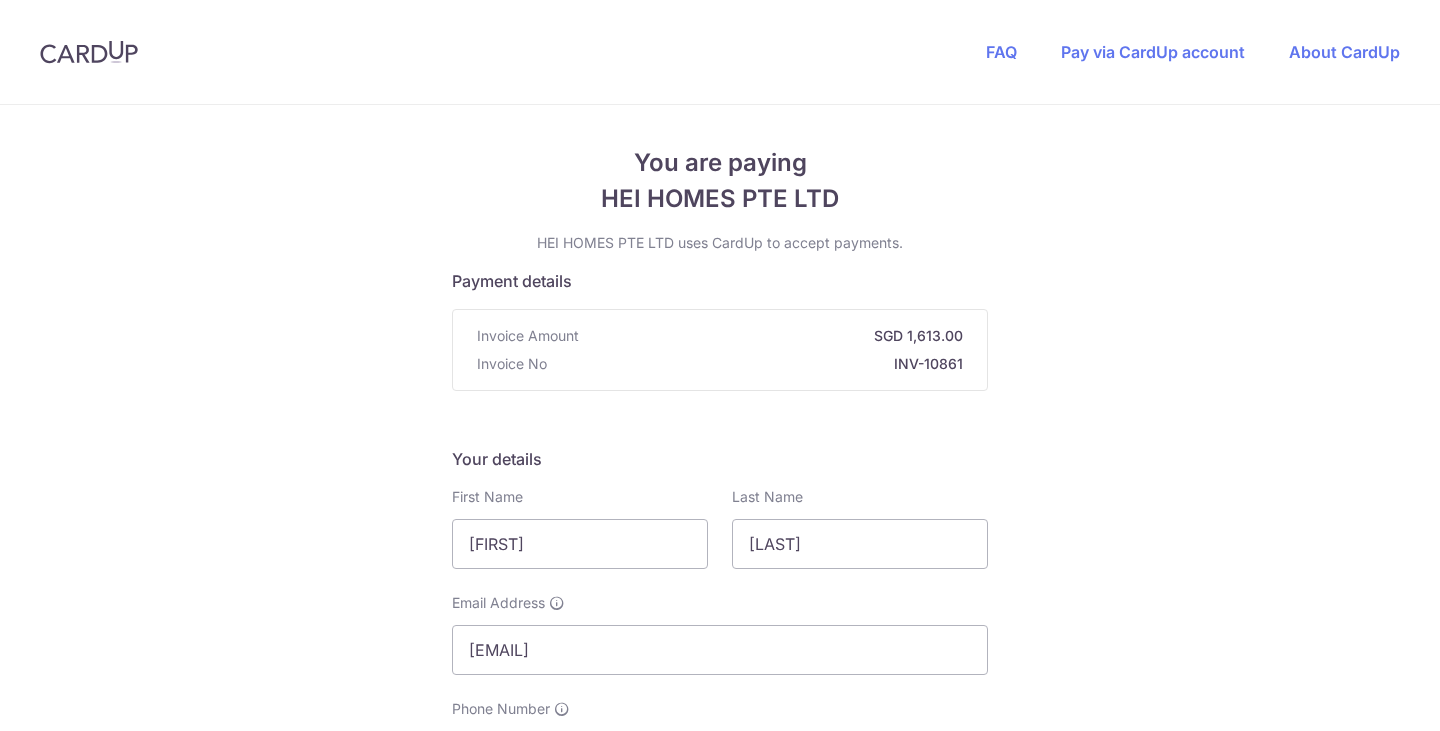 click at bounding box center (504, 756) 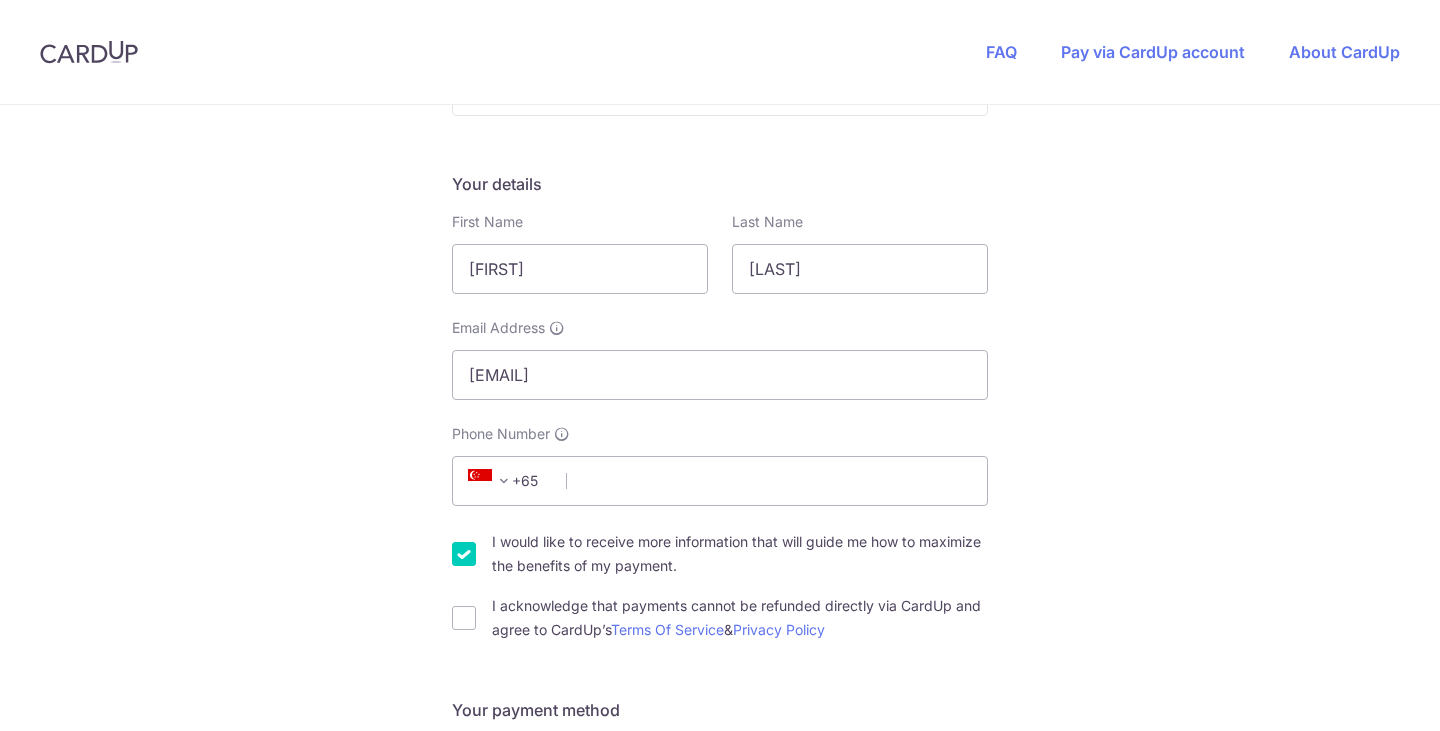 scroll, scrollTop: 0, scrollLeft: 0, axis: both 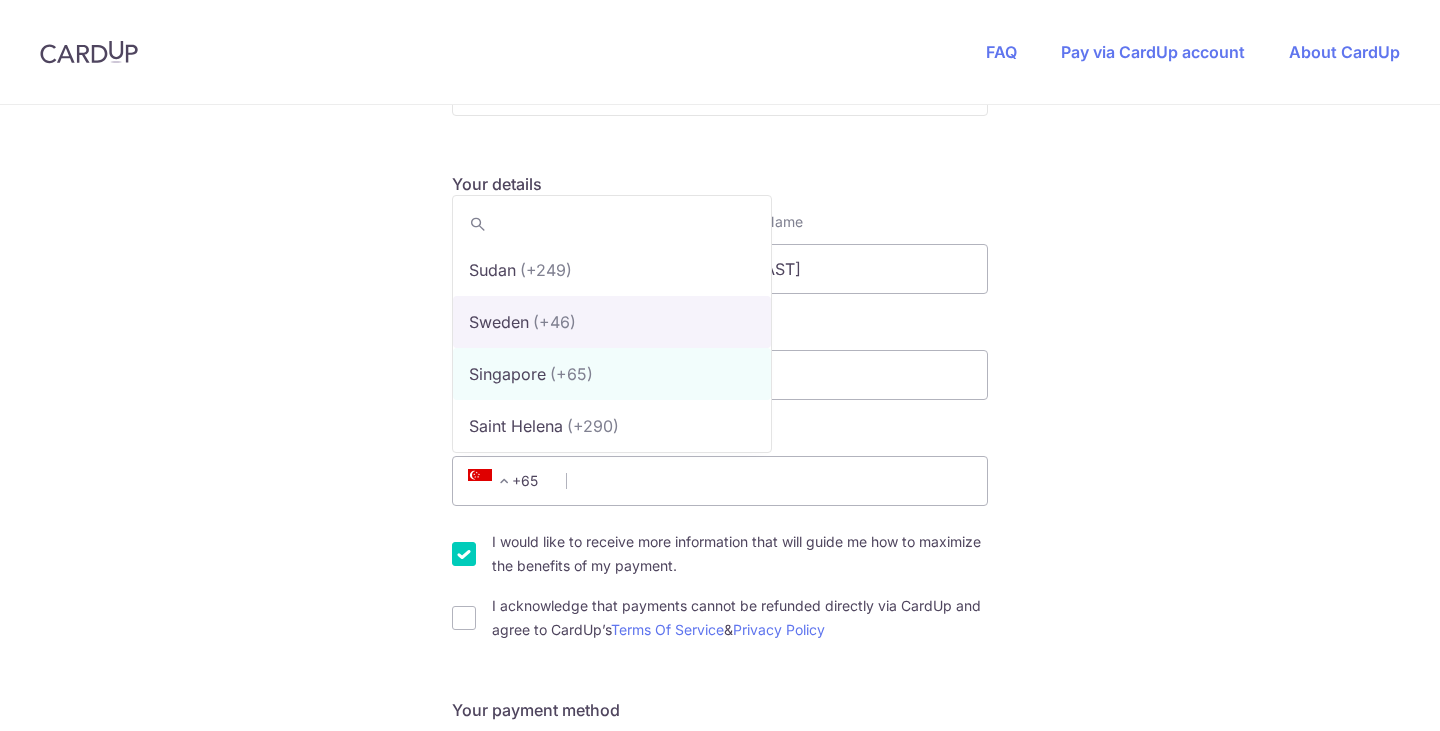 select on "198" 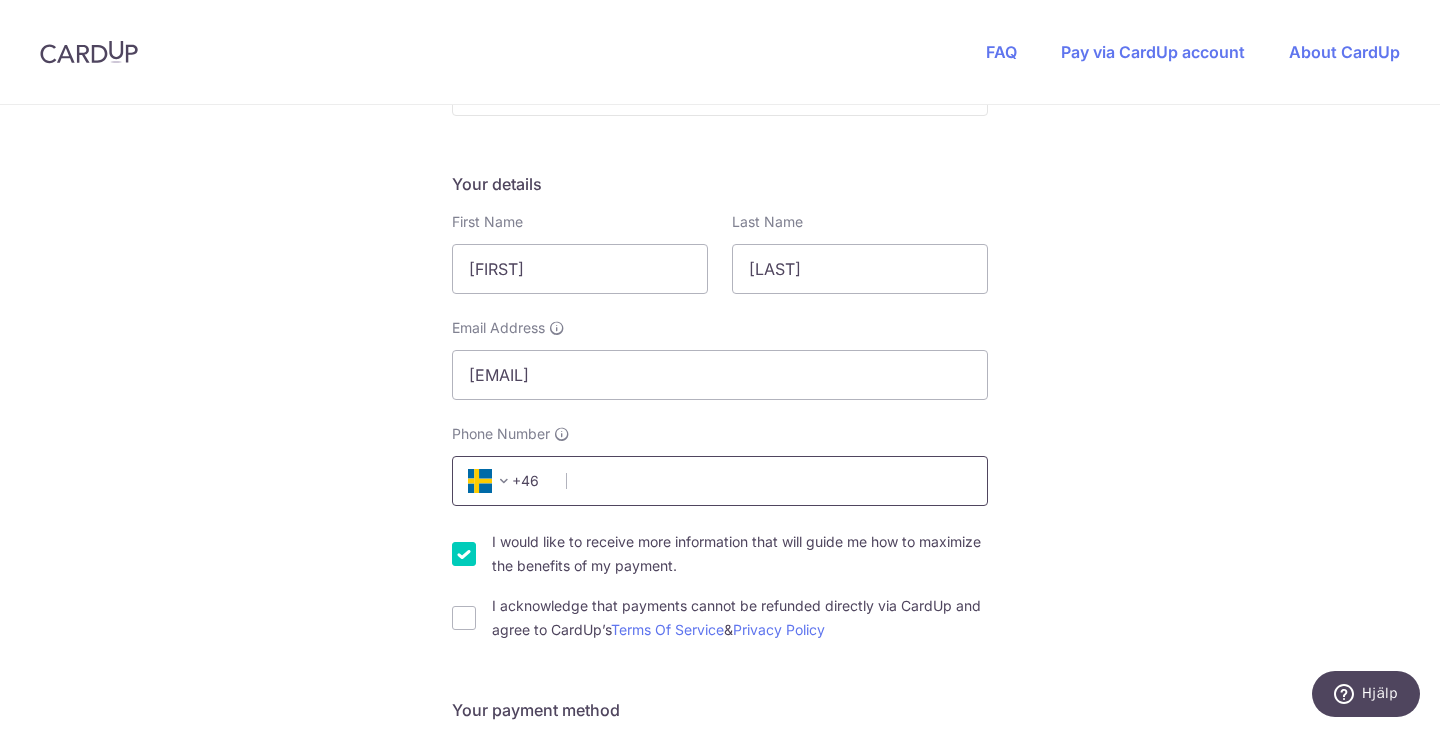 click on "Phone Number" at bounding box center (720, 481) 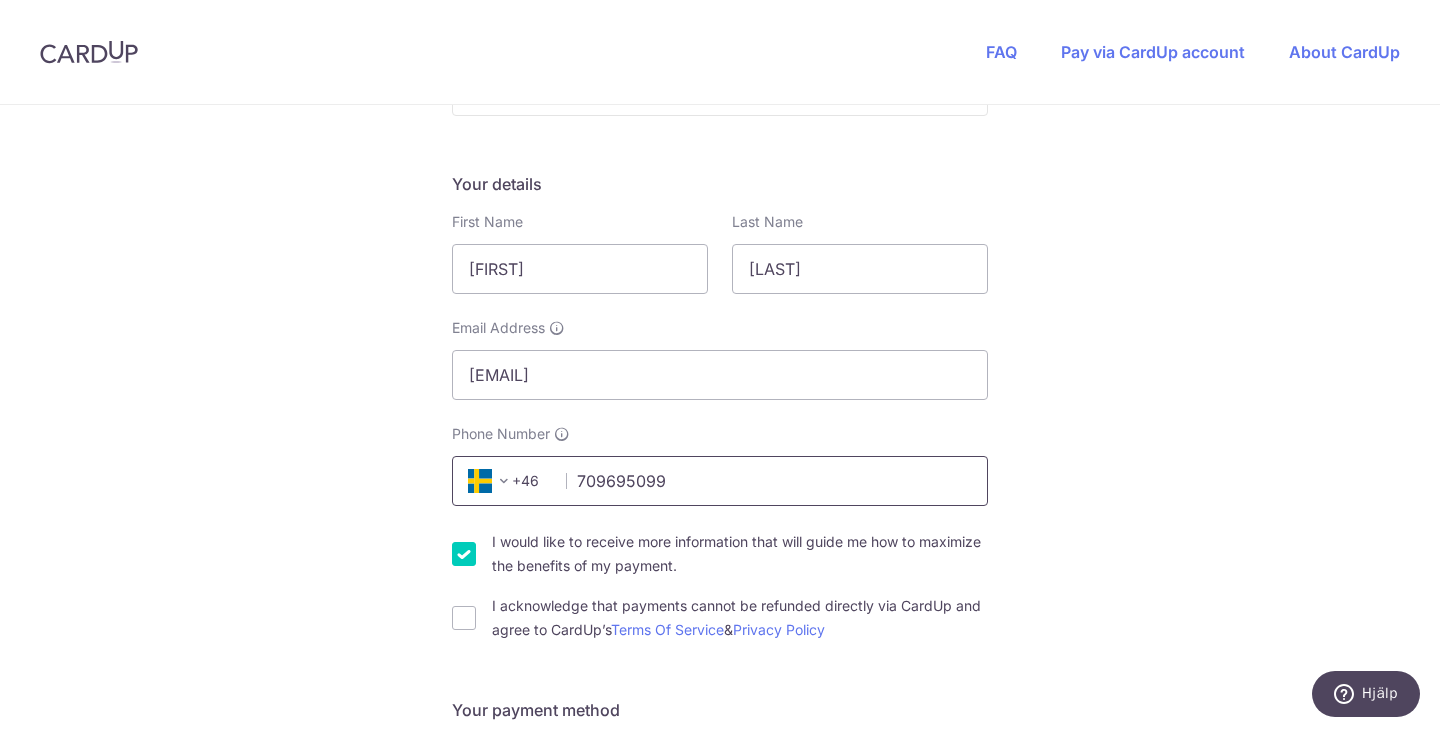 type on "709695099" 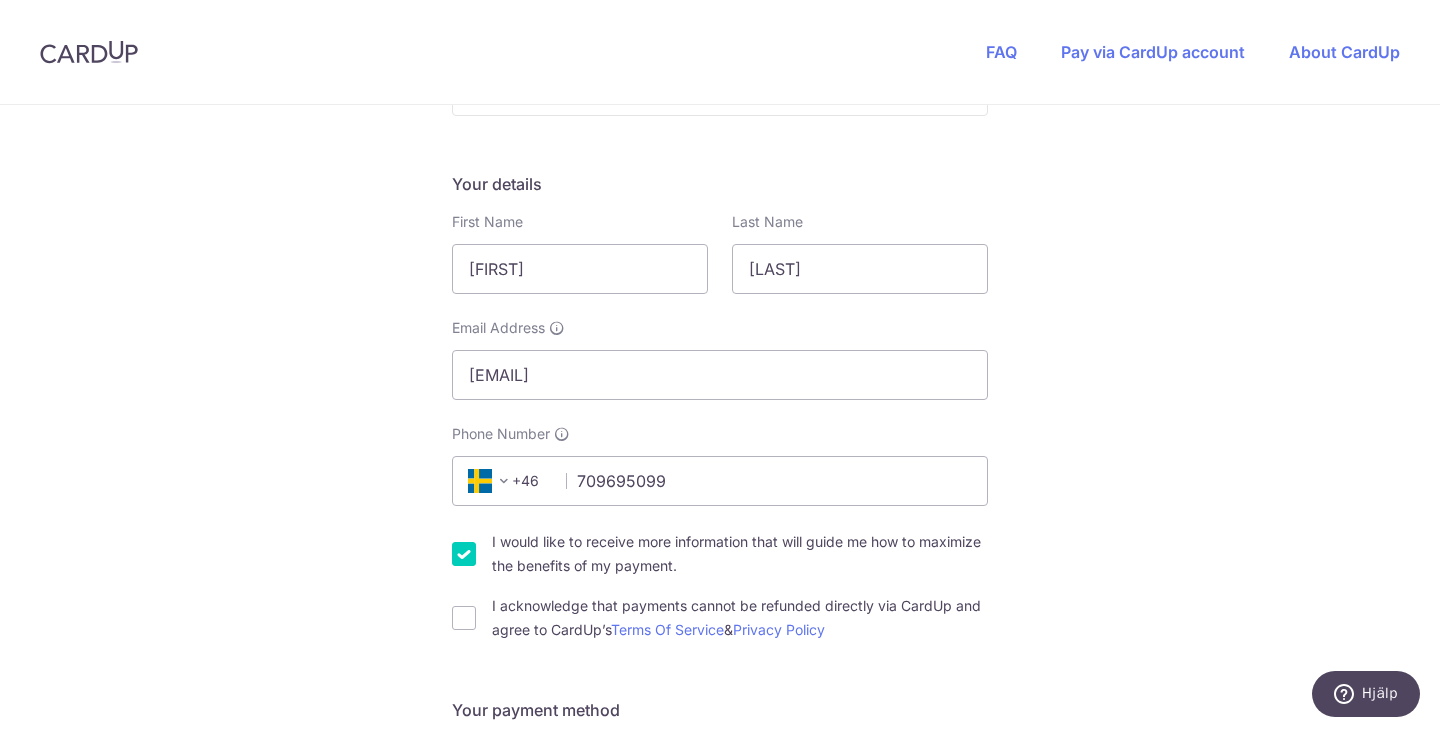 click on "You are paying
HEI HOMES PTE LTD
HEI HOMES PTE LTD uses CardUp to accept payments.
Payment details
Invoice Amount
SGD 1,613.00
Invoice No
INV-10861
Your details
First Name
[FIRST]
Last Name
[LAST]
Email Address
[EMAIL]
Phone Number
+376
+971
+93
+1268" at bounding box center [720, 846] 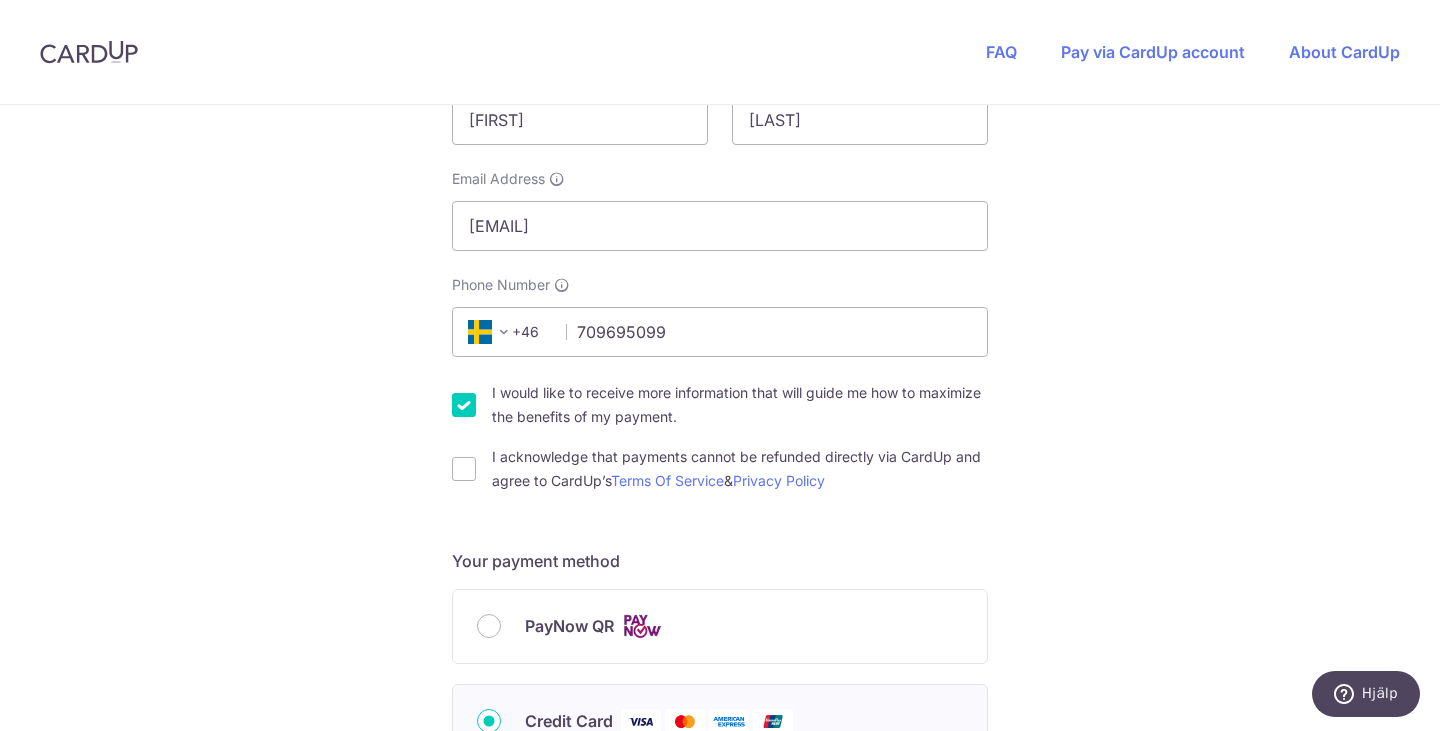 scroll, scrollTop: 425, scrollLeft: 0, axis: vertical 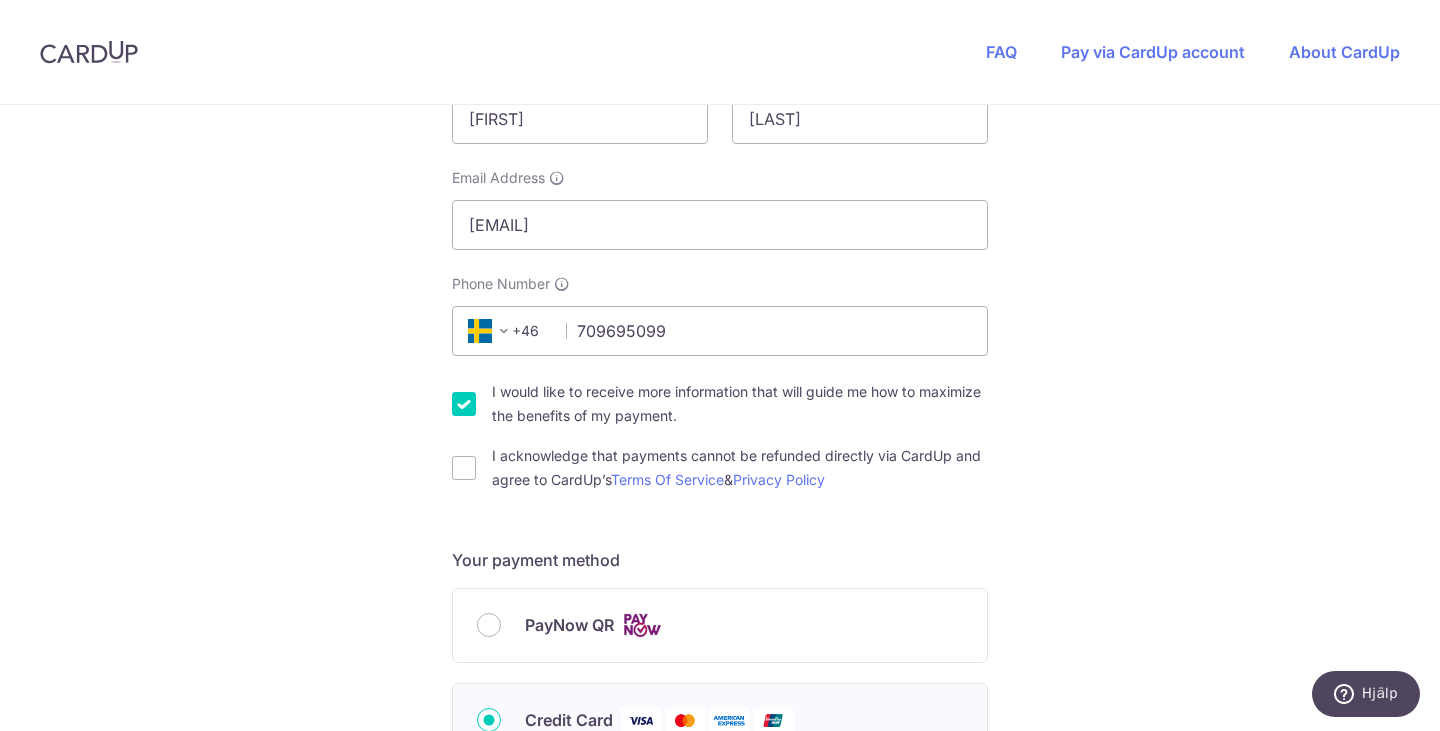 click on "I would like to receive more information that will guide me how to maximize the benefits of my payment." at bounding box center (740, 404) 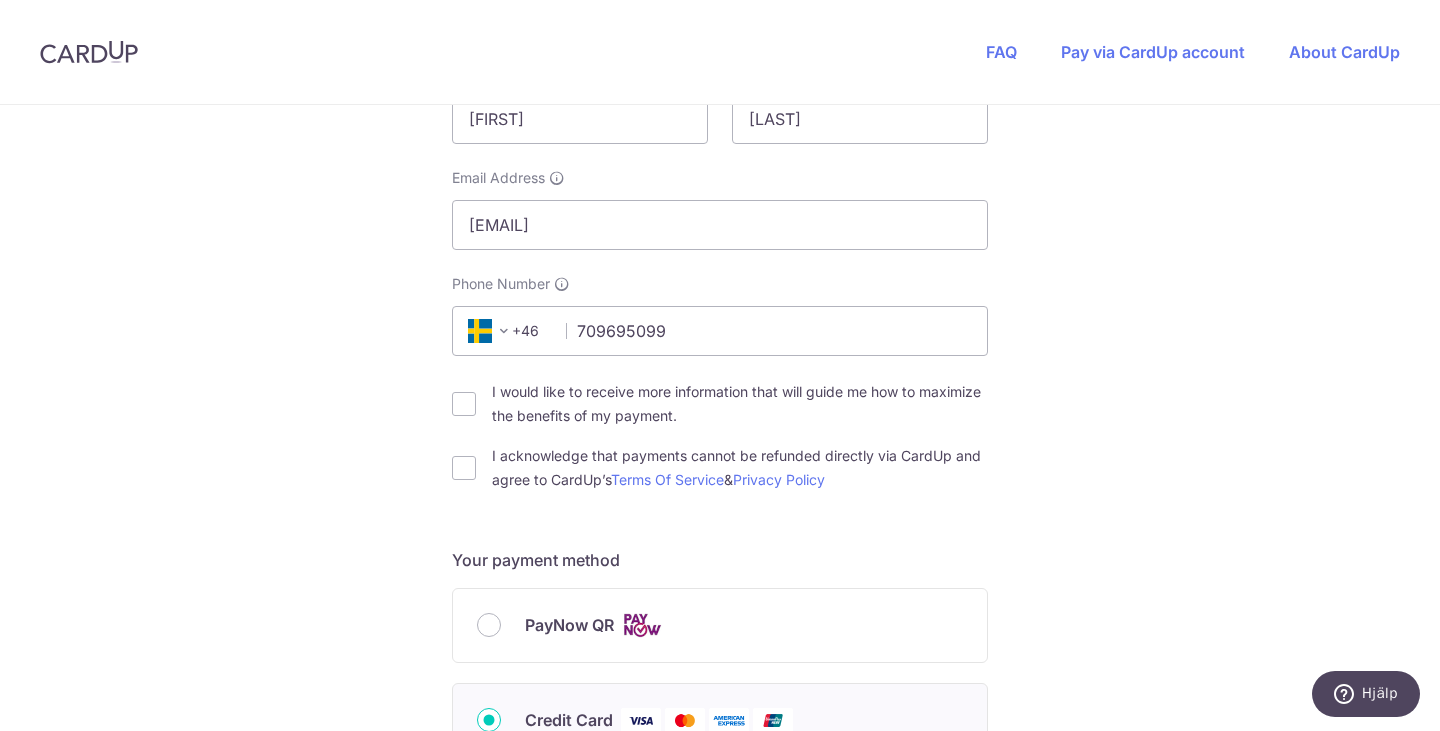 click on "I acknowledge that payments cannot be refunded directly via CardUp and agree to CardUp’s
Terms Of Service  &
Privacy Policy" at bounding box center [740, 468] 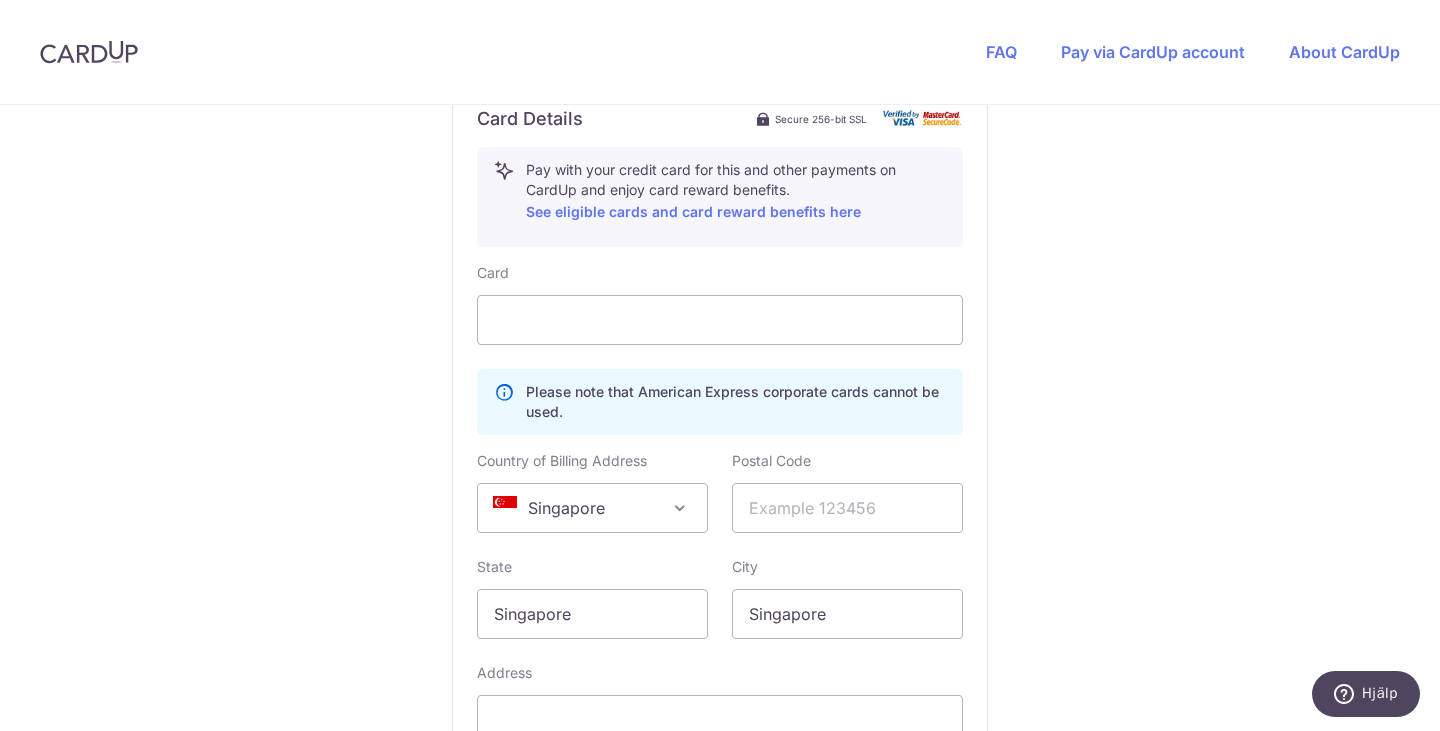 scroll, scrollTop: 1104, scrollLeft: 0, axis: vertical 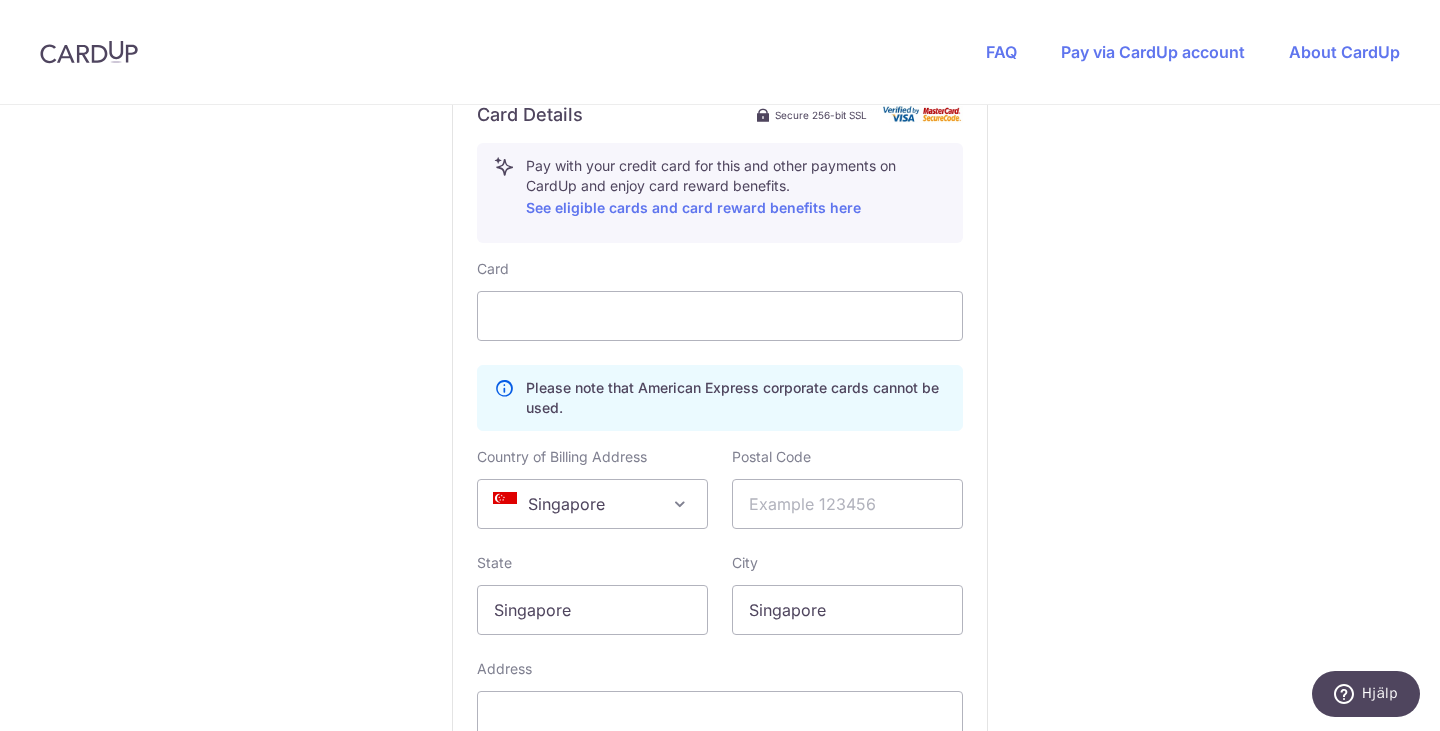 click on "Singapore" at bounding box center [592, 504] 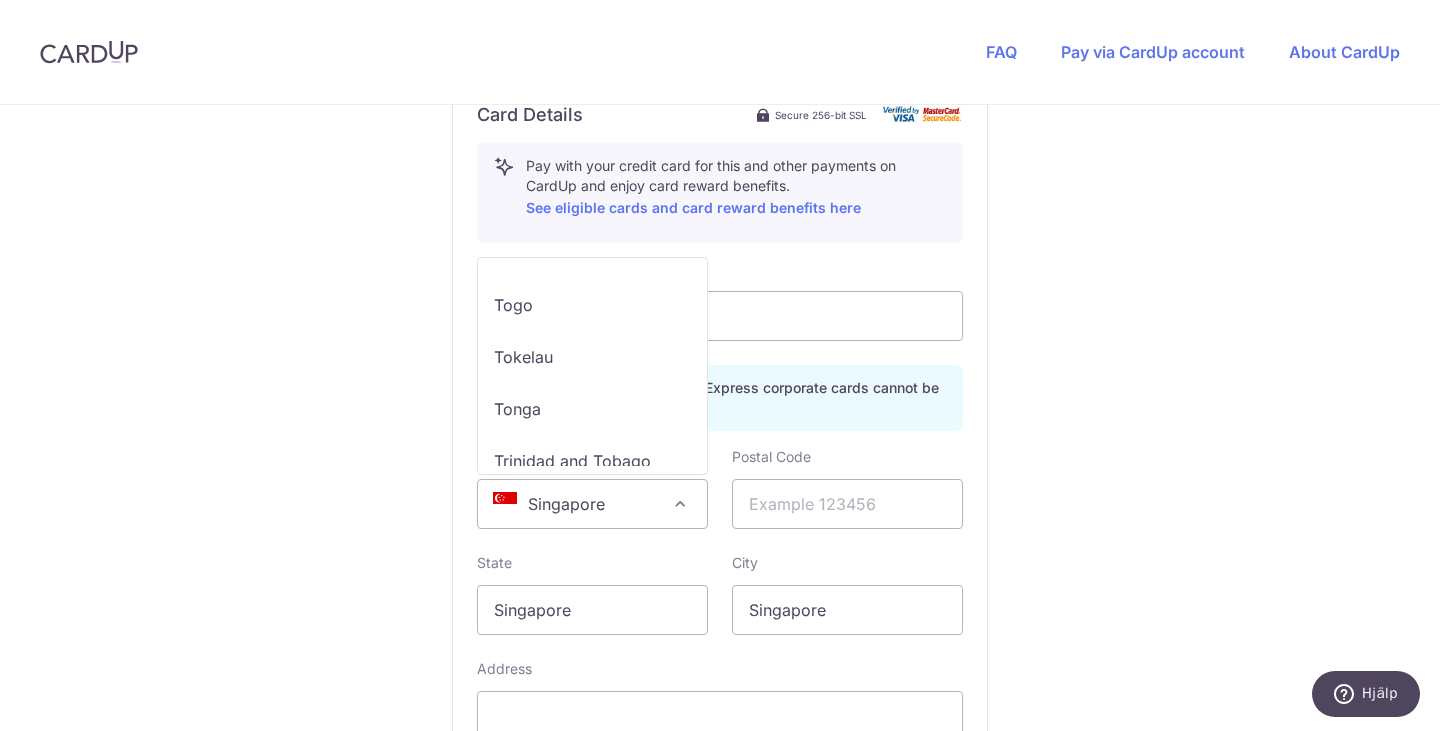 scroll, scrollTop: 11602, scrollLeft: 0, axis: vertical 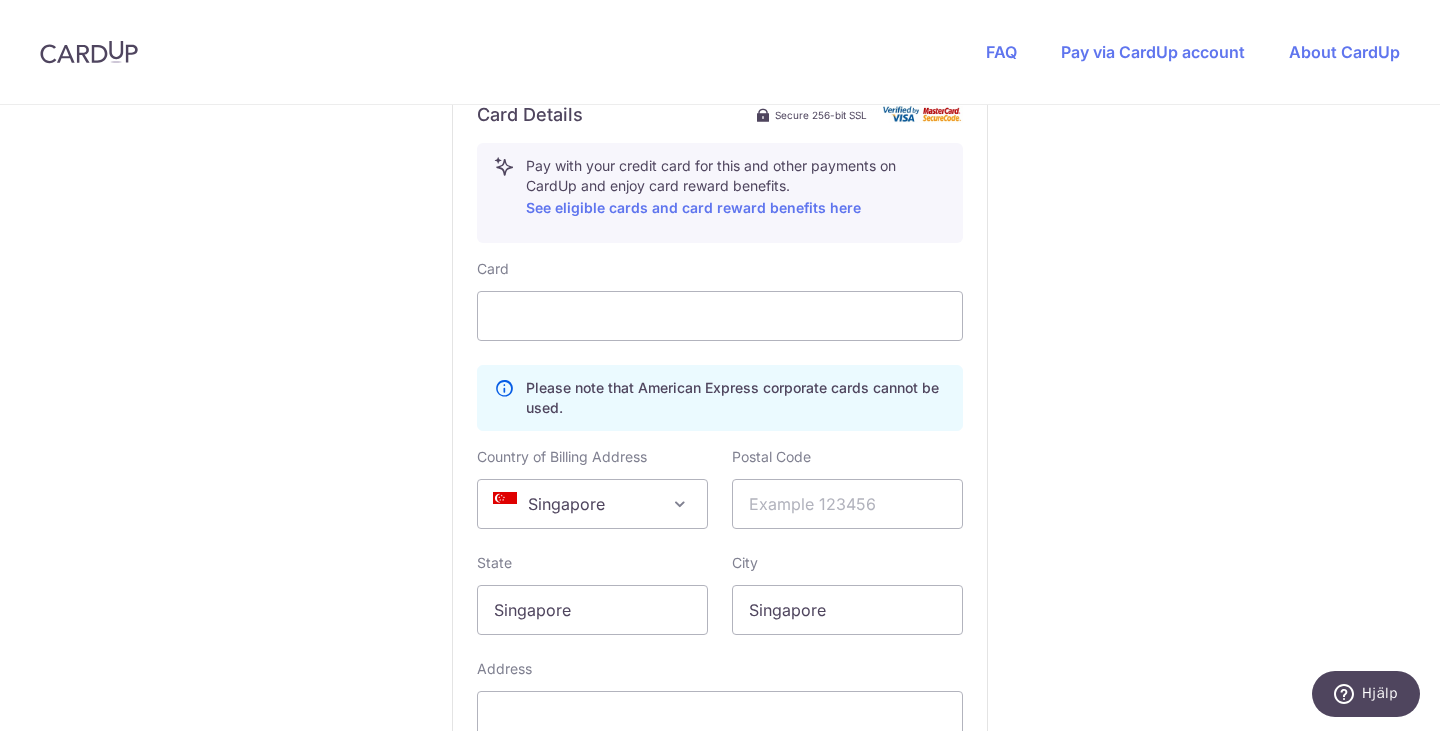 click on "You are paying
HEI HOMES PTE LTD
HEI HOMES PTE LTD uses CardUp to accept payments.
Payment details
Invoice Amount
SGD 1,613.00
Invoice No
INV-10861
Your details
First Name
[FIRST]
Last Name
[LAST]
Email Address
[EMAIL]
Phone Number
+376
+971
+93
+1268" at bounding box center (720, 17) 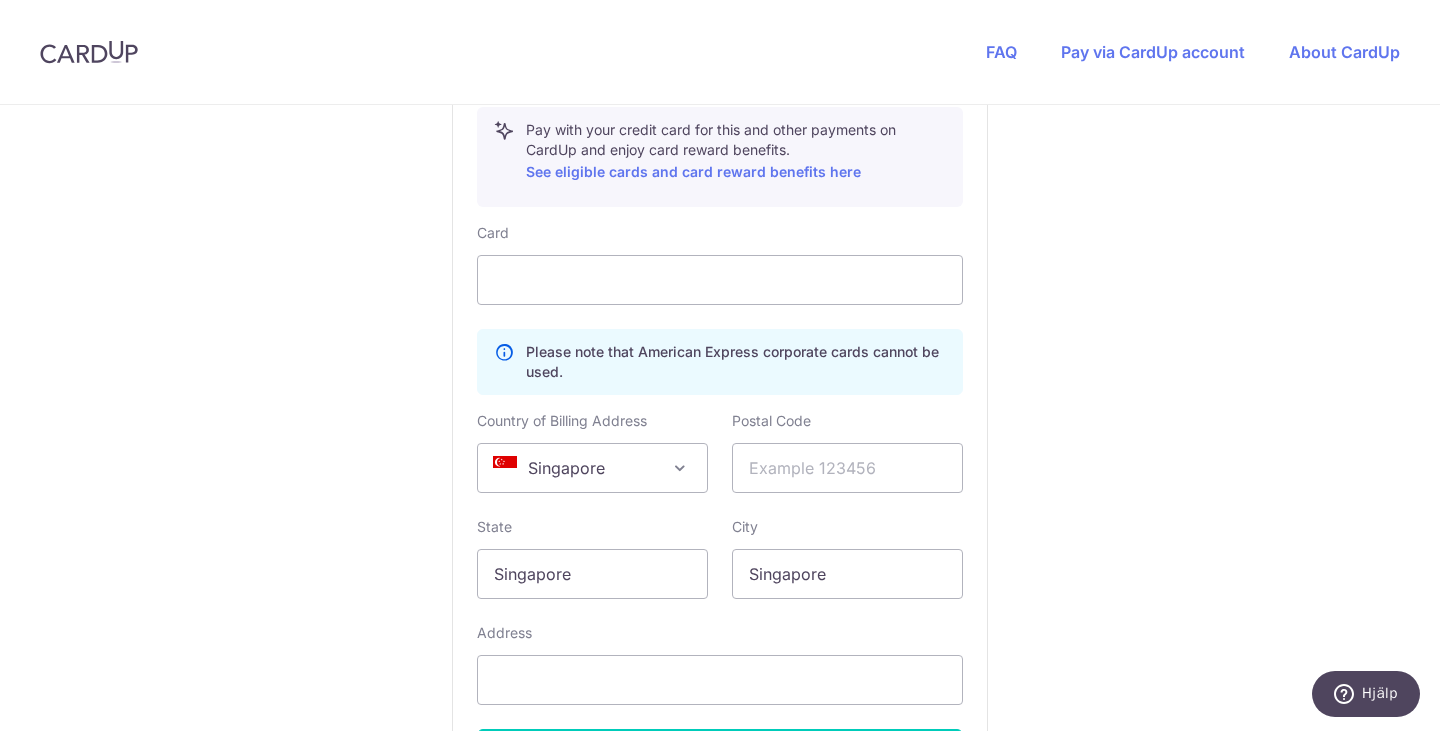 scroll, scrollTop: 1118, scrollLeft: 0, axis: vertical 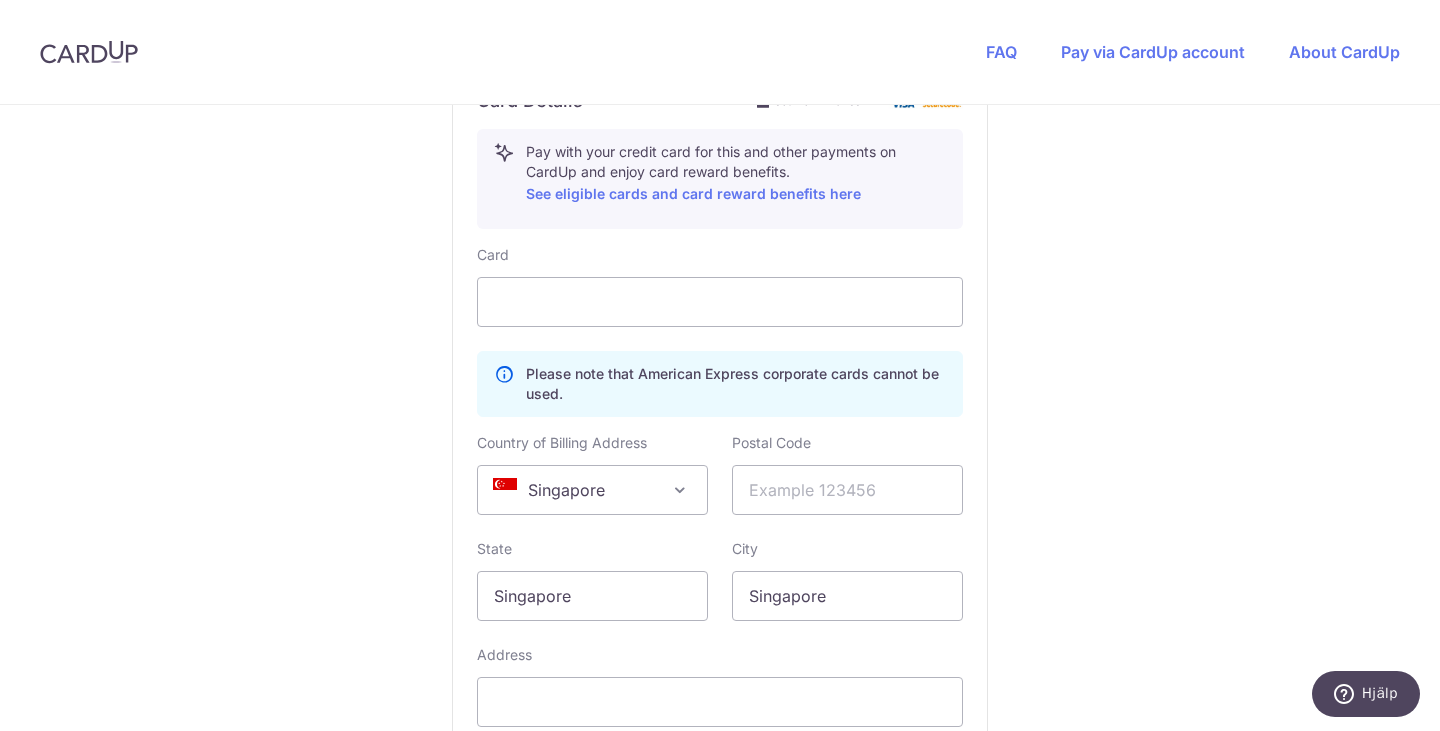 click on "You are paying
HEI HOMES PTE LTD
HEI HOMES PTE LTD uses CardUp to accept payments.
Payment details
Invoice Amount
SGD 1,613.00
Invoice No
INV-10861
Your details
First Name
[FIRST]
Last Name
[LAST]
Email Address
[EMAIL]
Phone Number
+376
+971
+93
+1268" at bounding box center (720, 3) 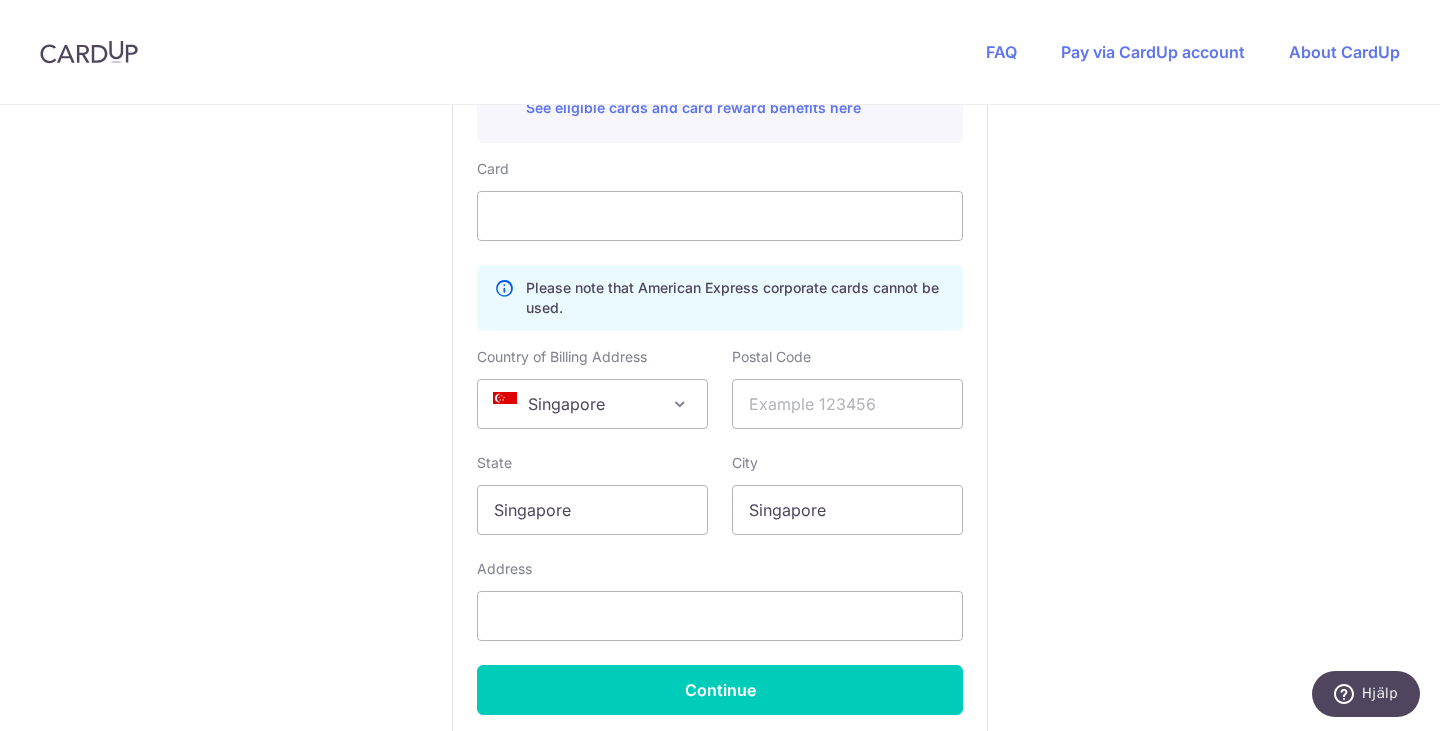 scroll, scrollTop: 1219, scrollLeft: 0, axis: vertical 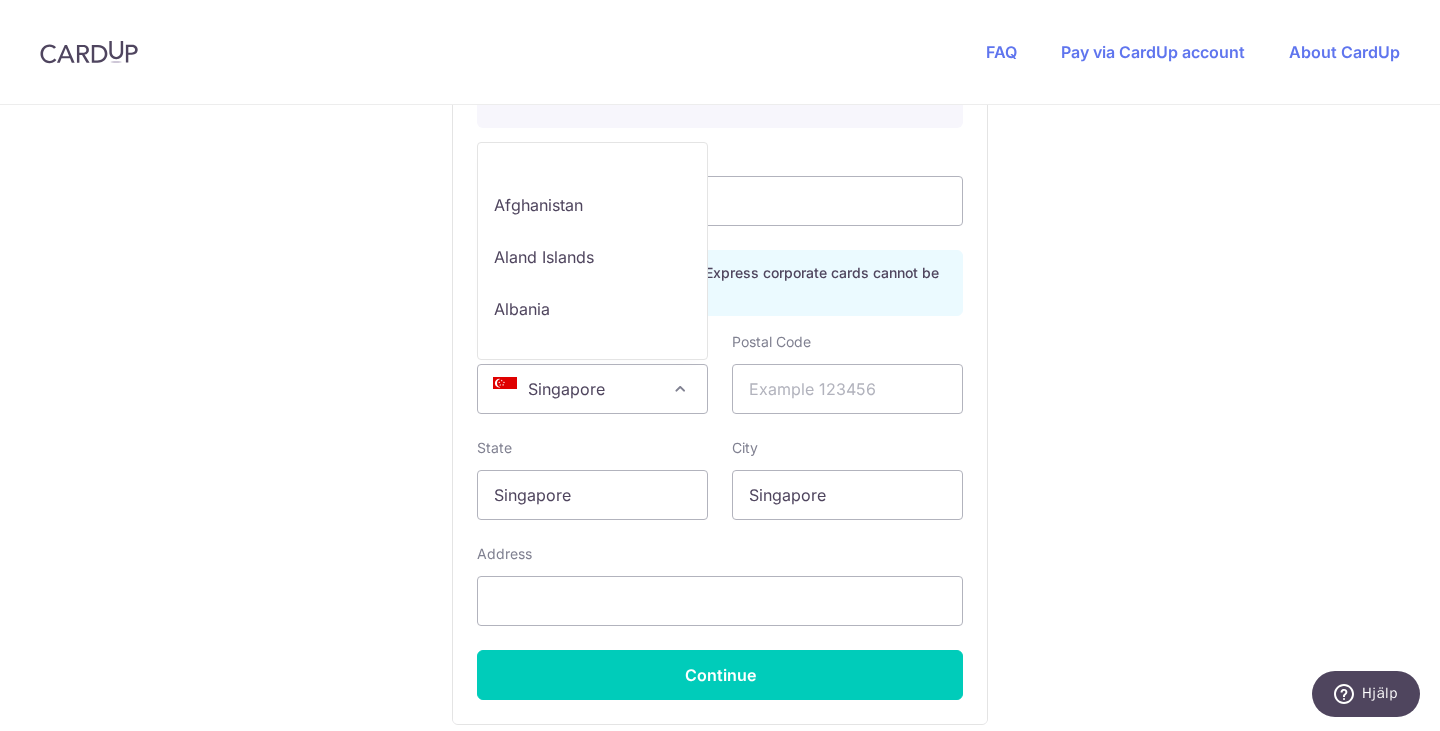click on "Singapore" at bounding box center (592, 389) 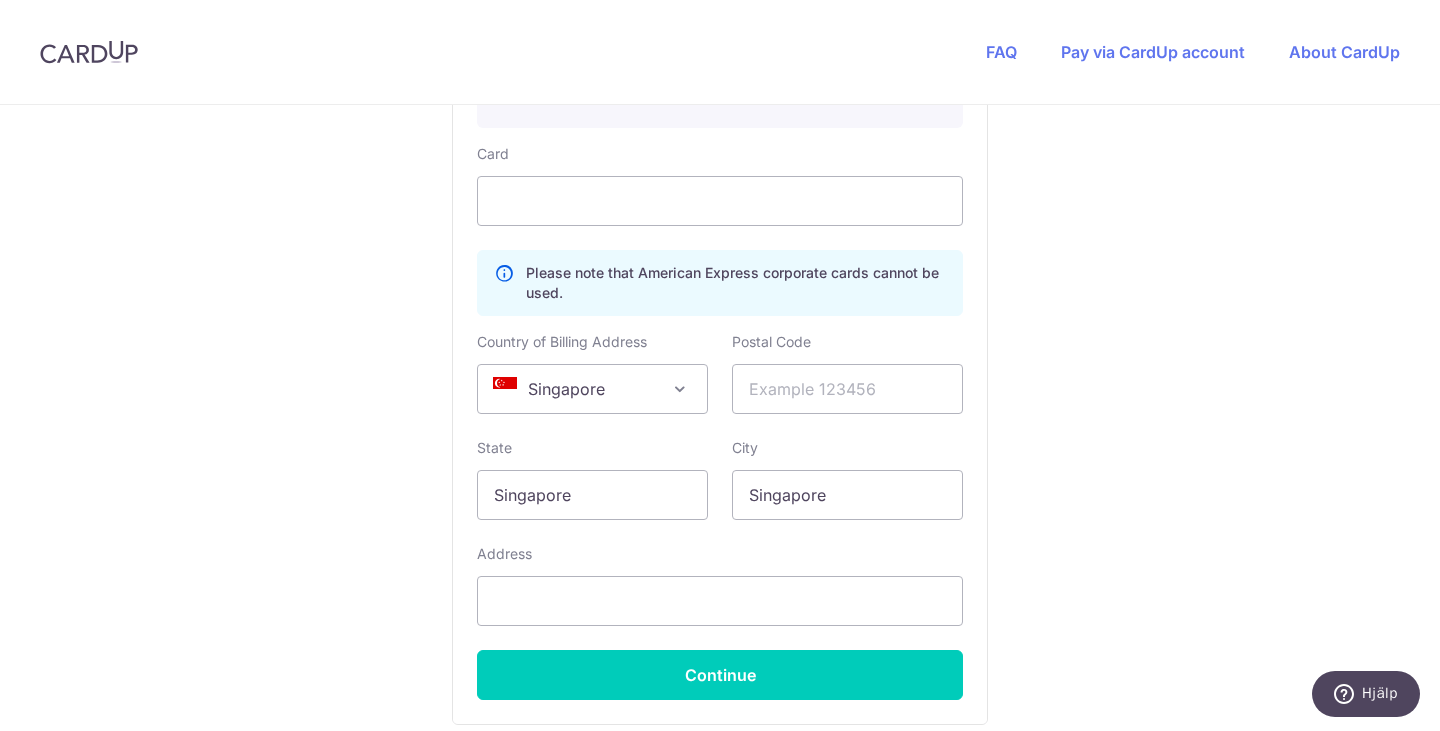 click at bounding box center (680, 389) 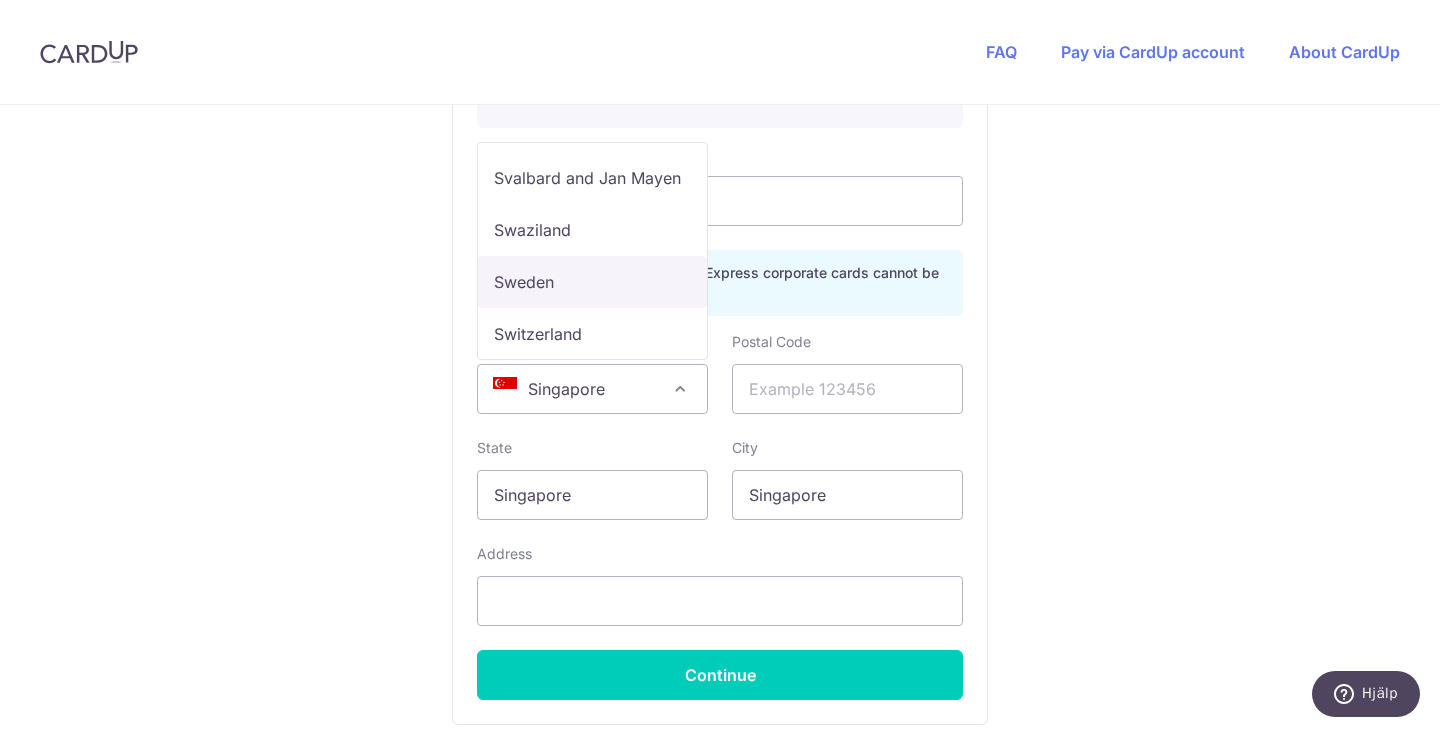 scroll, scrollTop: 11435, scrollLeft: 0, axis: vertical 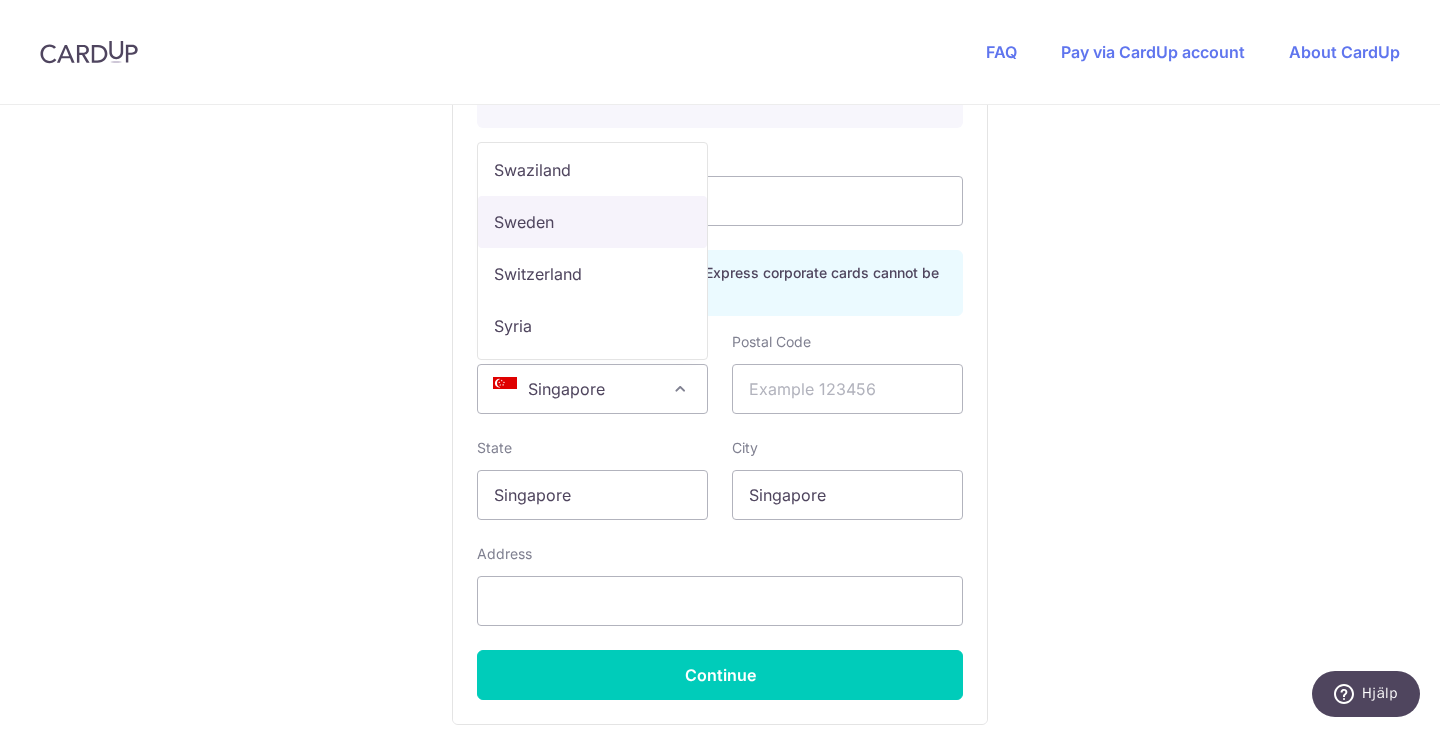 select on "SE" 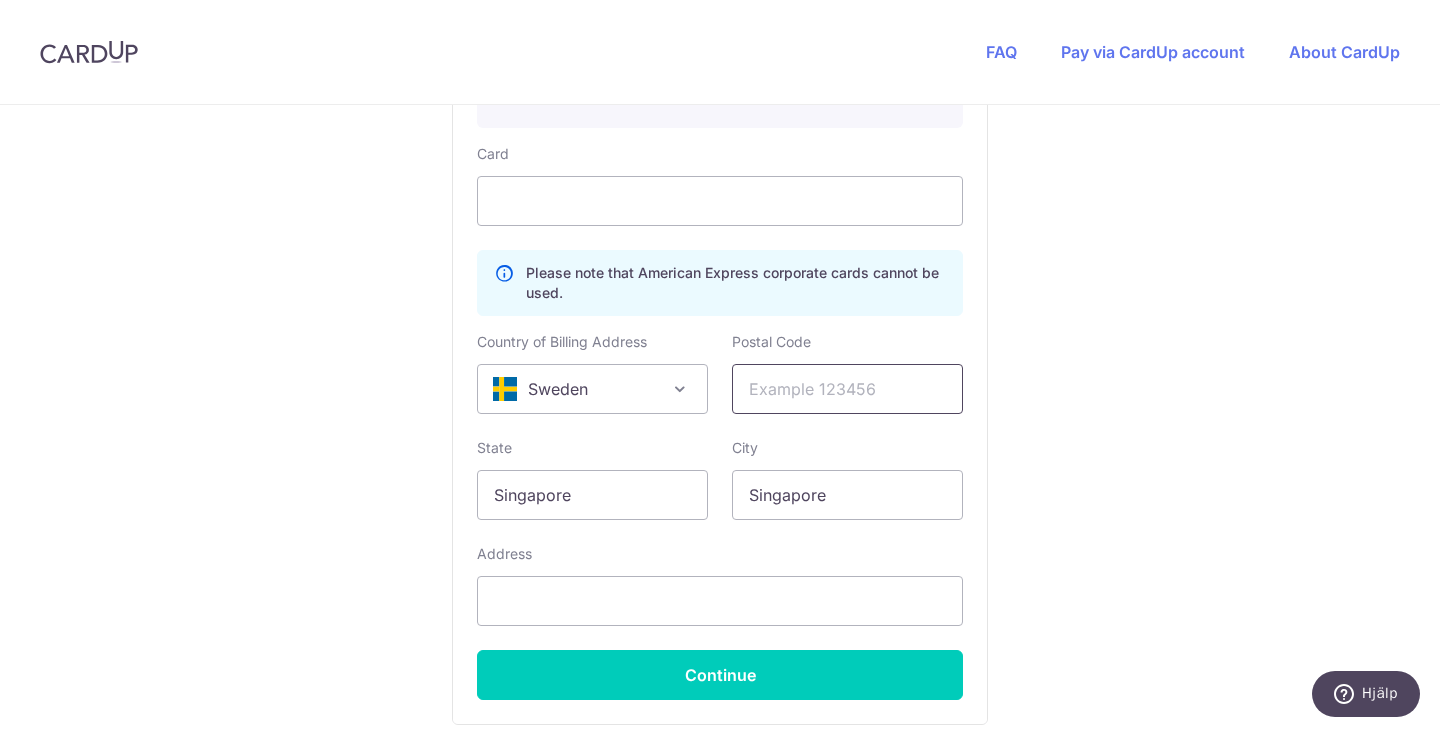 click at bounding box center (847, 389) 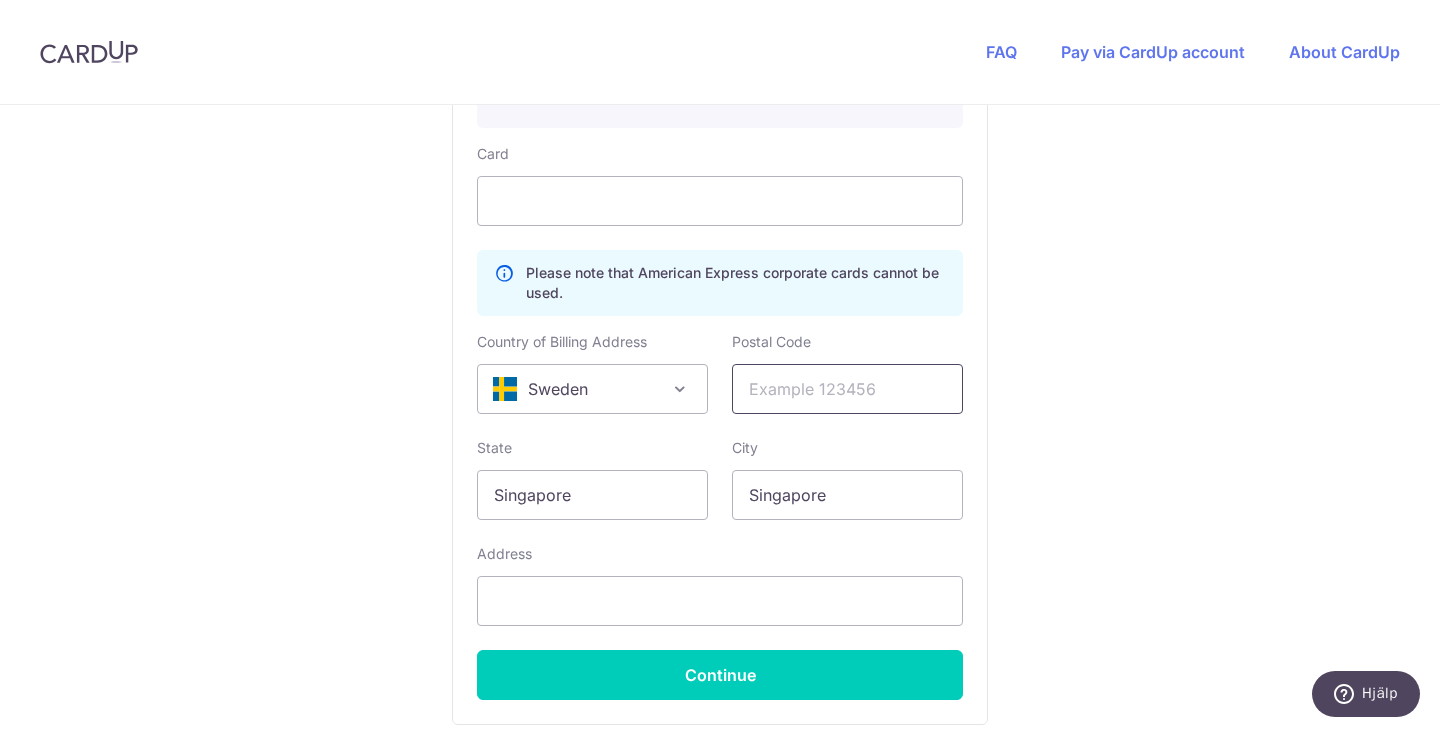 type on "13667" 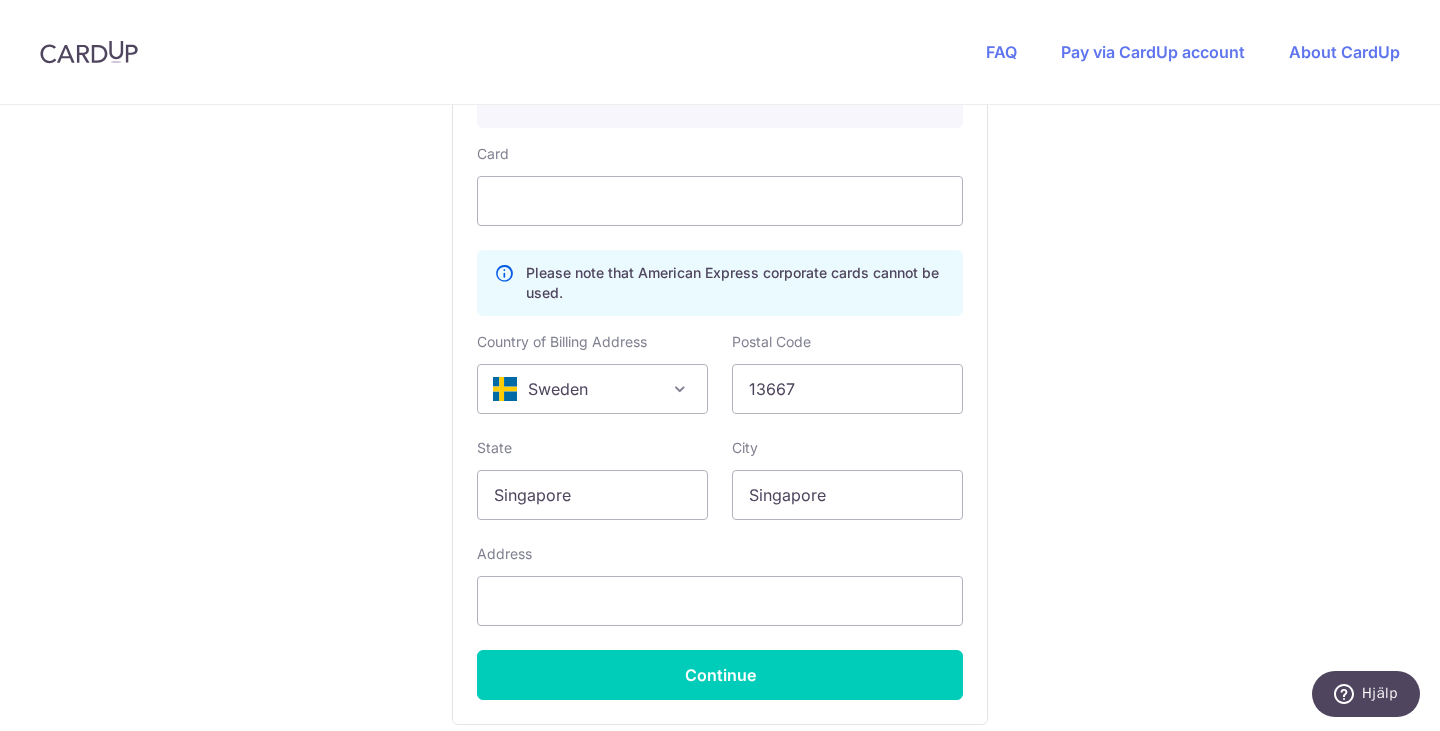 select on "46" 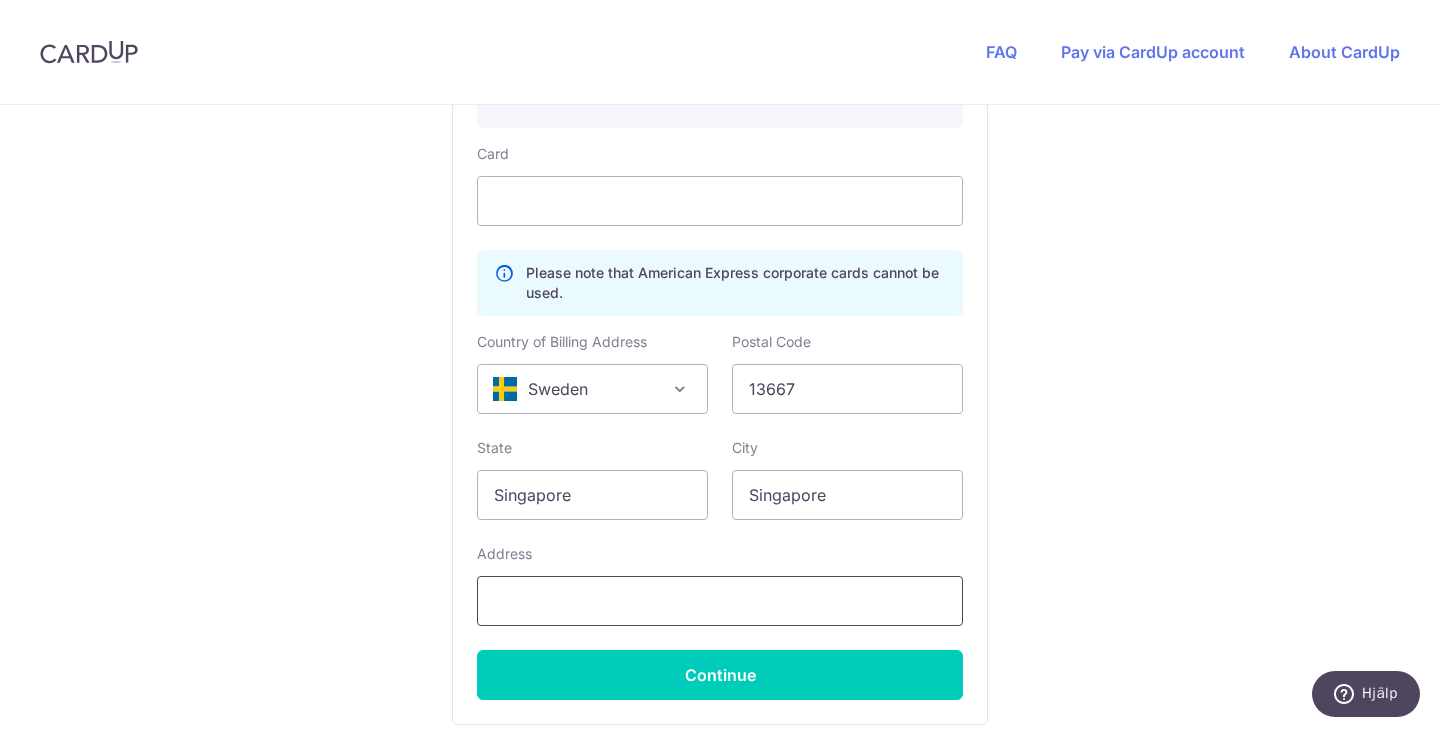 type on "[STREET] [NUMBER], [POSTAL_CODE]" 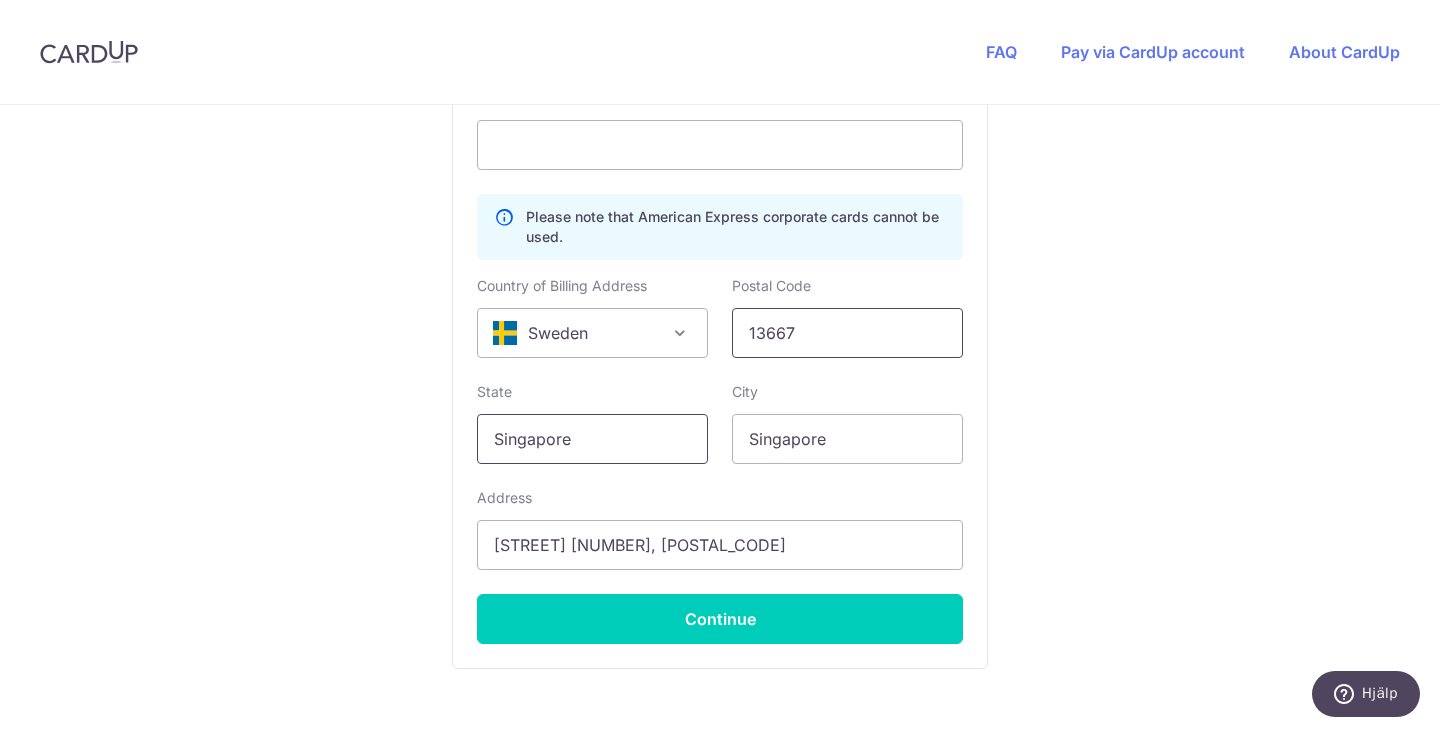 scroll, scrollTop: 1276, scrollLeft: 0, axis: vertical 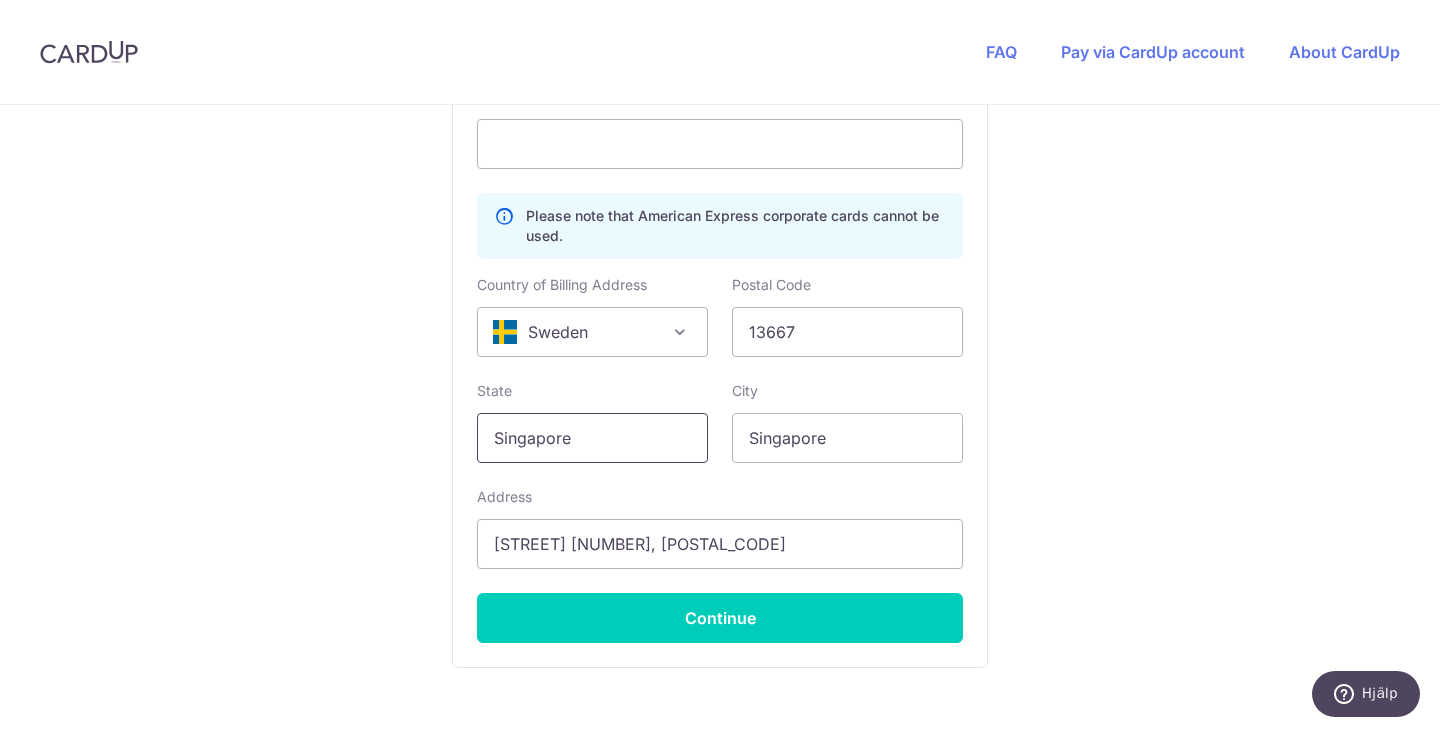 click on "Singapore" at bounding box center [592, 438] 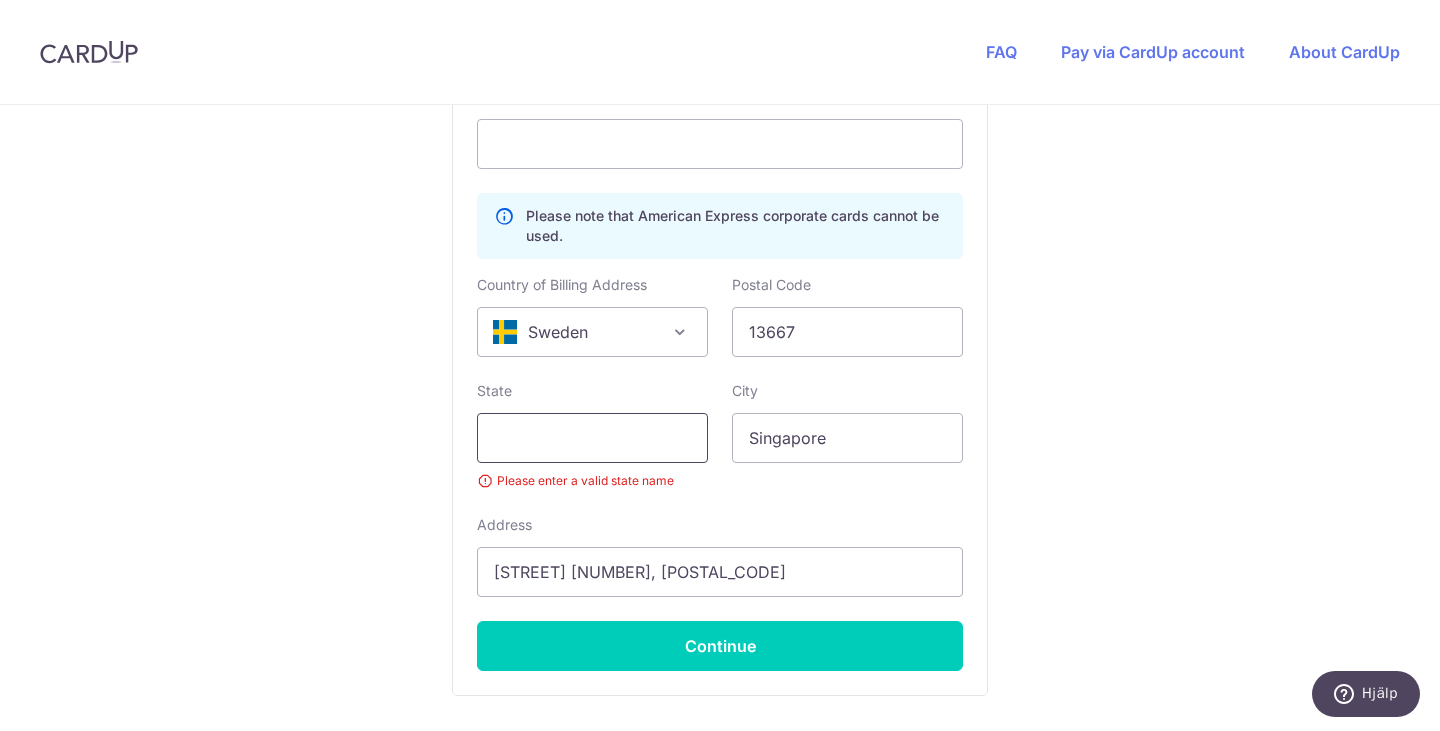 click at bounding box center [592, 438] 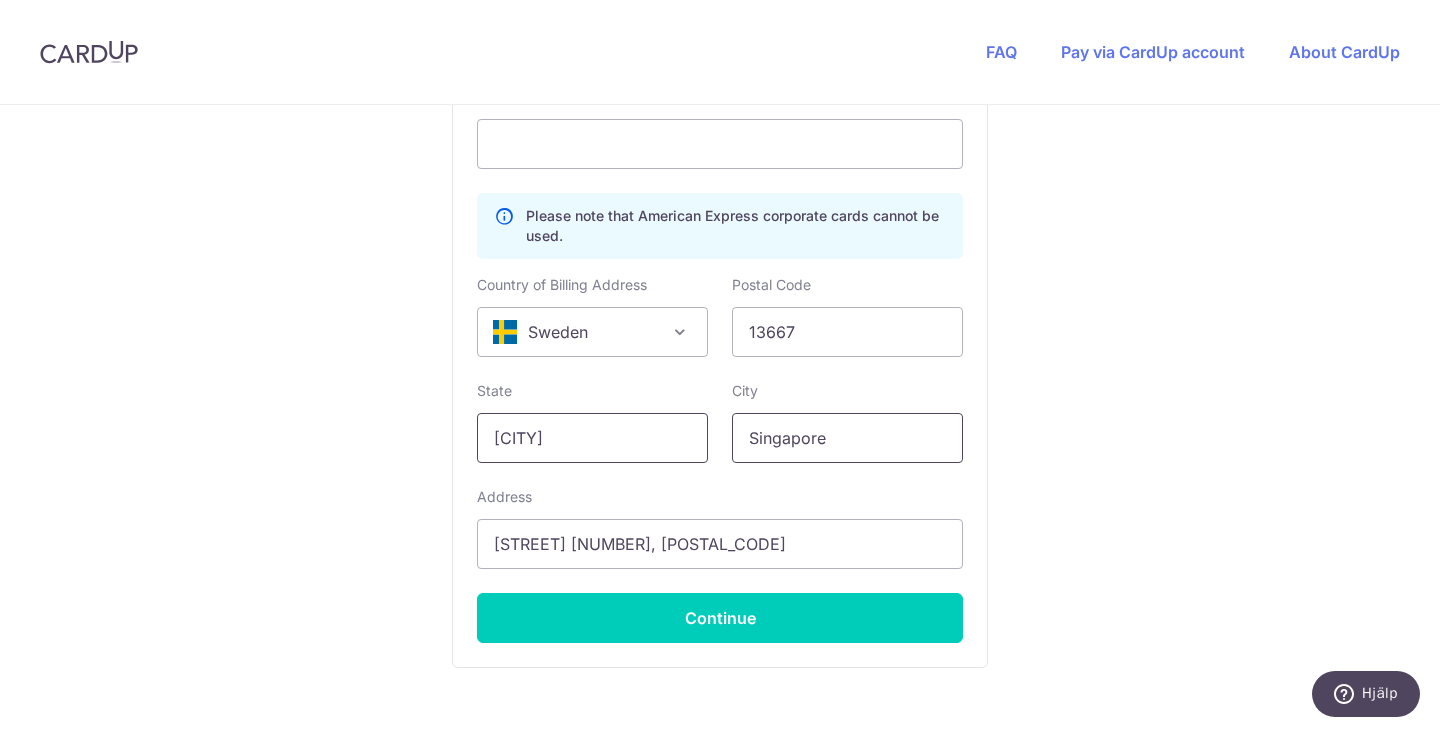 type on "[CITY]" 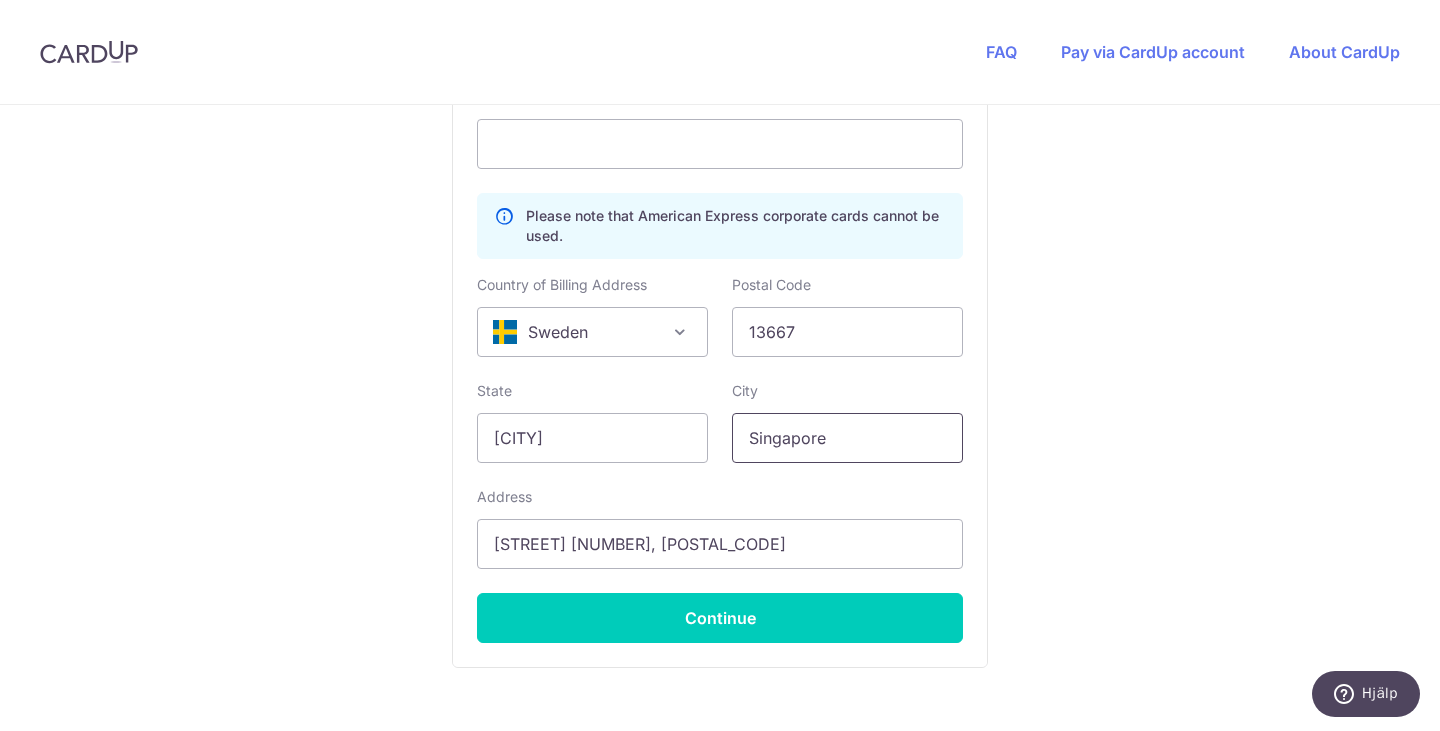click on "Singapore" at bounding box center (847, 438) 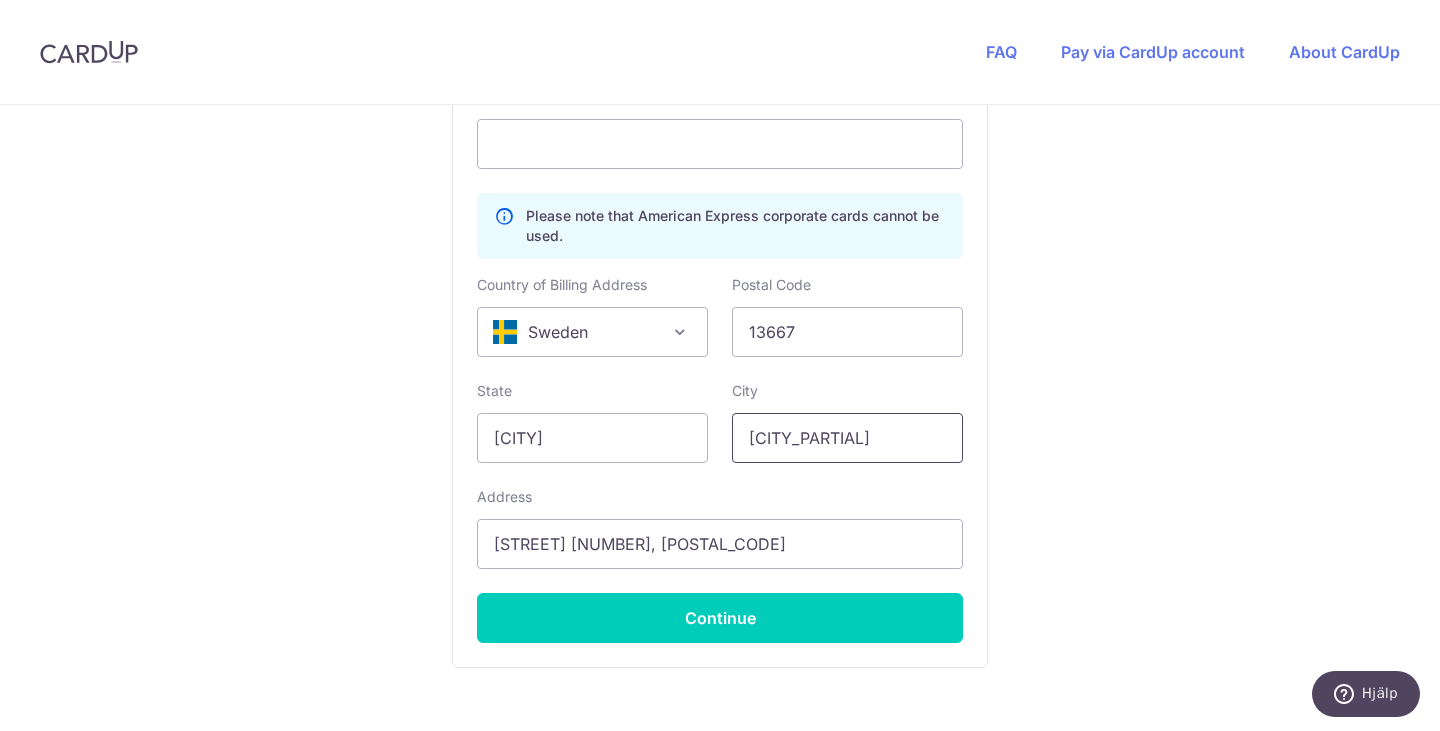 type on "[CITY_PARTIAL]" 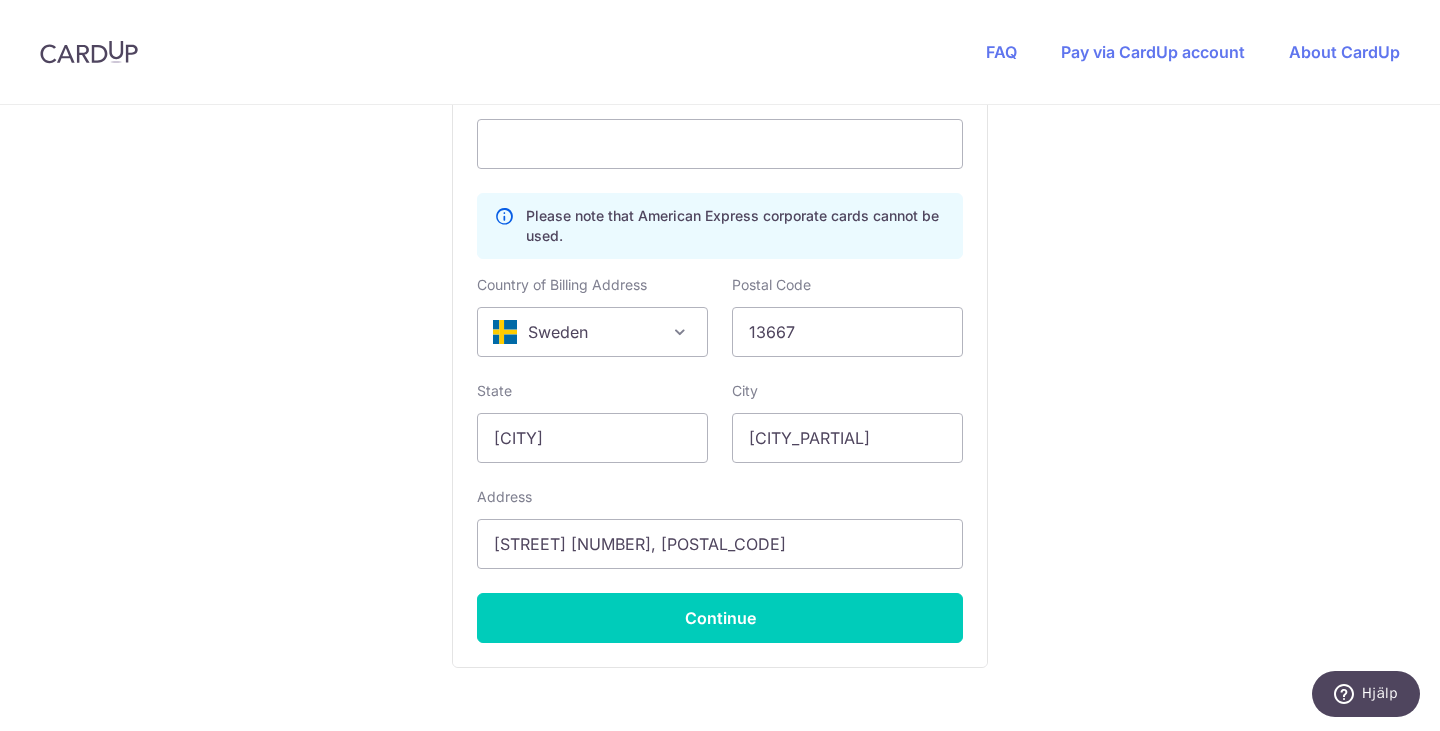 click on "You are paying
HEI HOMES PTE LTD
HEI HOMES PTE LTD uses CardUp to accept payments.
Payment details
Invoice Amount
SGD 1,613.00
Invoice No
INV-10861
Your details
First Name
[FIRST]
Last Name
[LAST]
Email Address
[EMAIL]
Phone Number
+376
+971
+93
+1268" at bounding box center [720, -155] 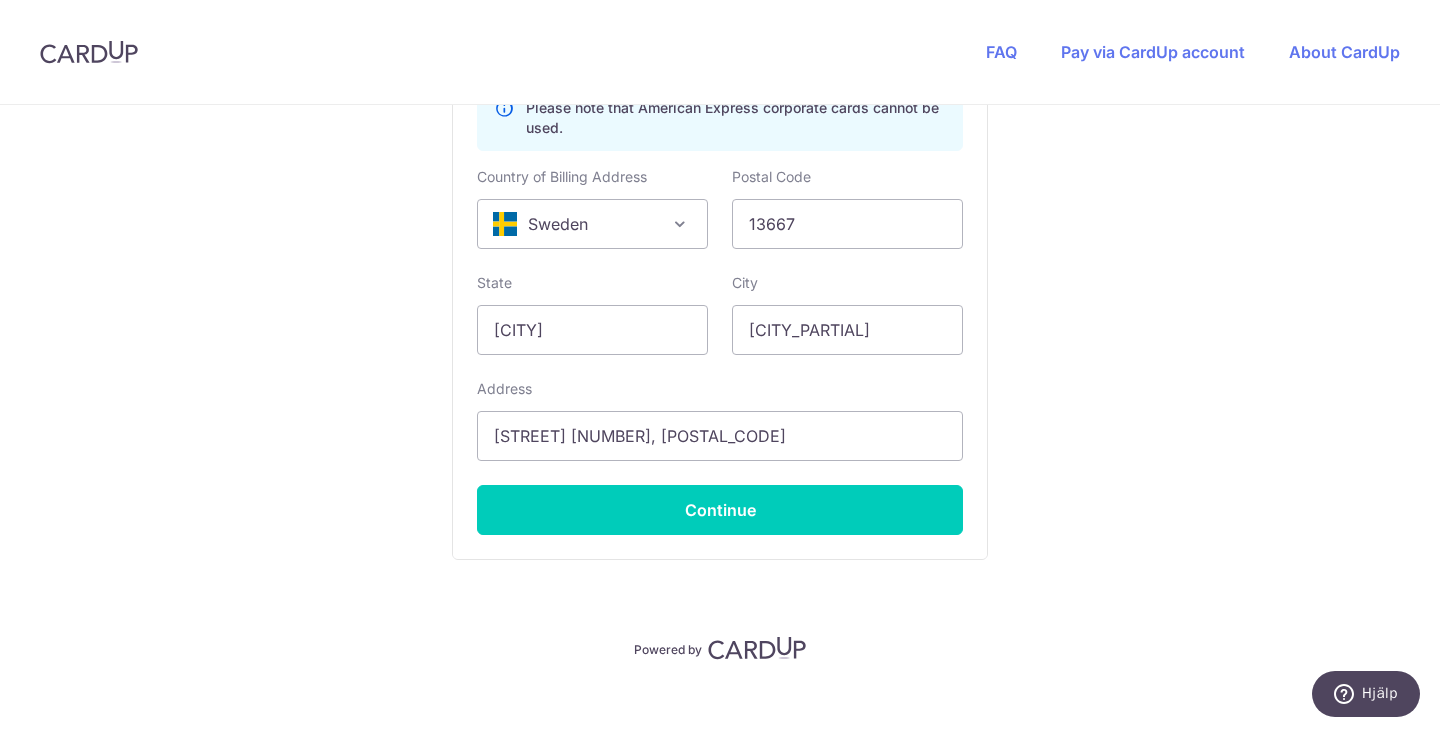 scroll, scrollTop: 1390, scrollLeft: 0, axis: vertical 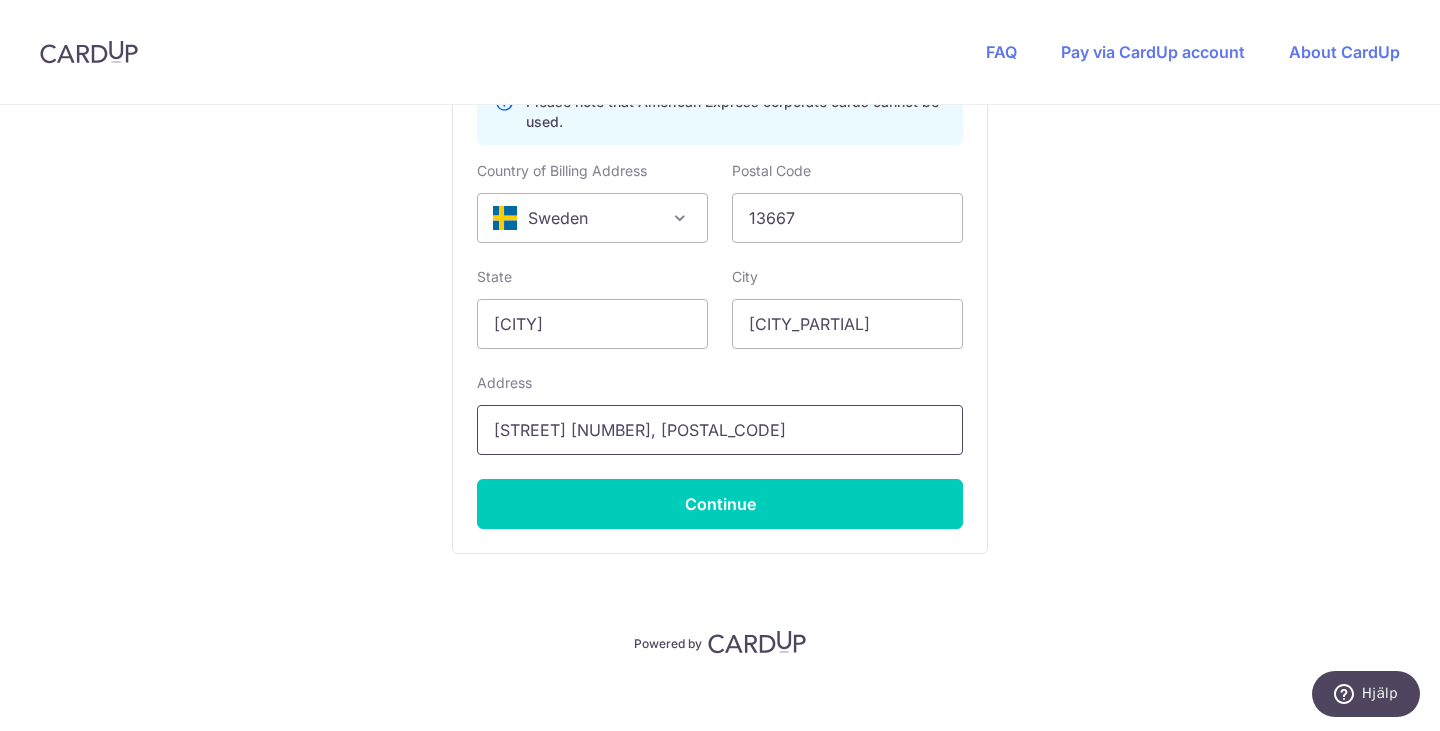 click on "[STREET] [NUMBER], [POSTAL_CODE]" at bounding box center [720, 430] 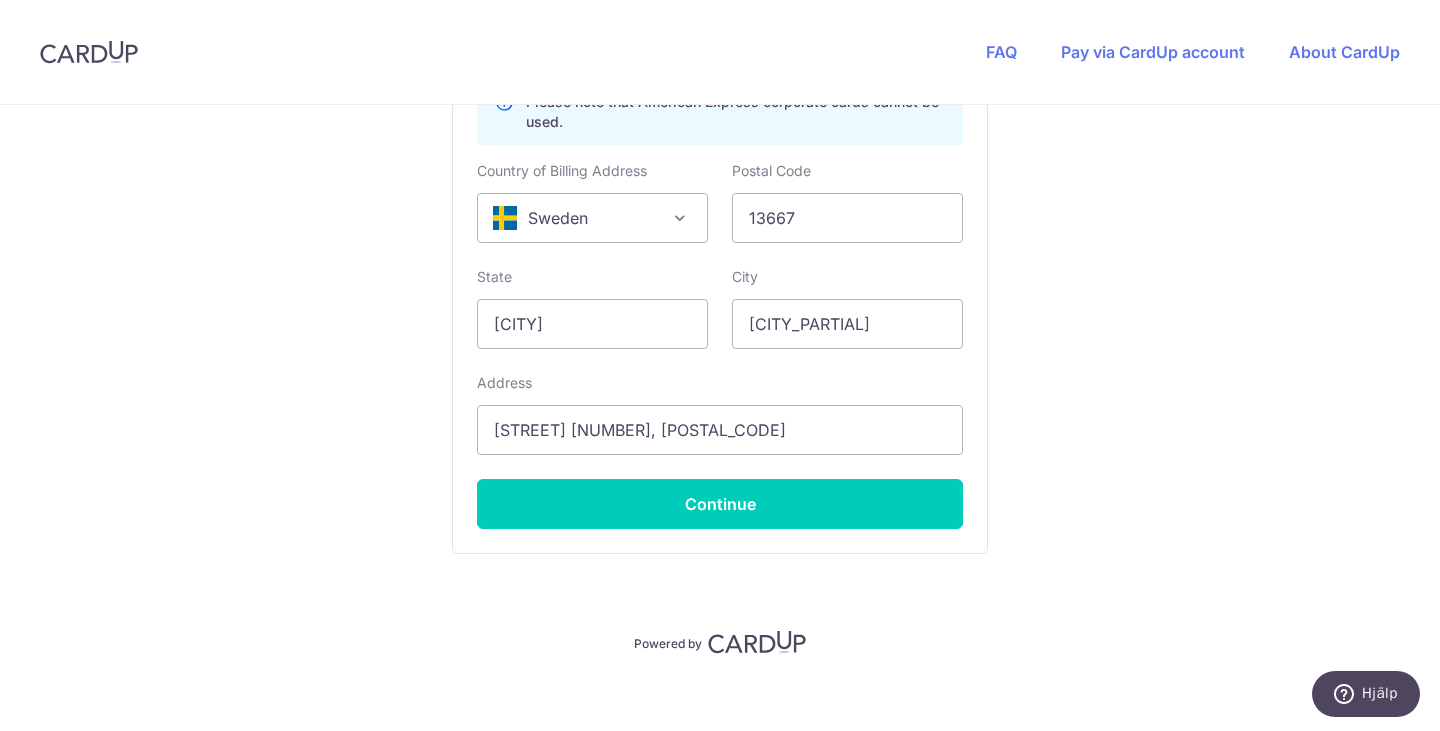 click on "You are paying
HEI HOMES PTE LTD
HEI HOMES PTE LTD uses CardUp to accept payments.
Payment details
Invoice Amount
SGD 1,613.00
Invoice No
INV-10861
Your details
First Name
[FIRST]
Last Name
[LAST]
Email Address
[EMAIL]
Phone Number
+376
+971
+93
+1268" at bounding box center (720, -269) 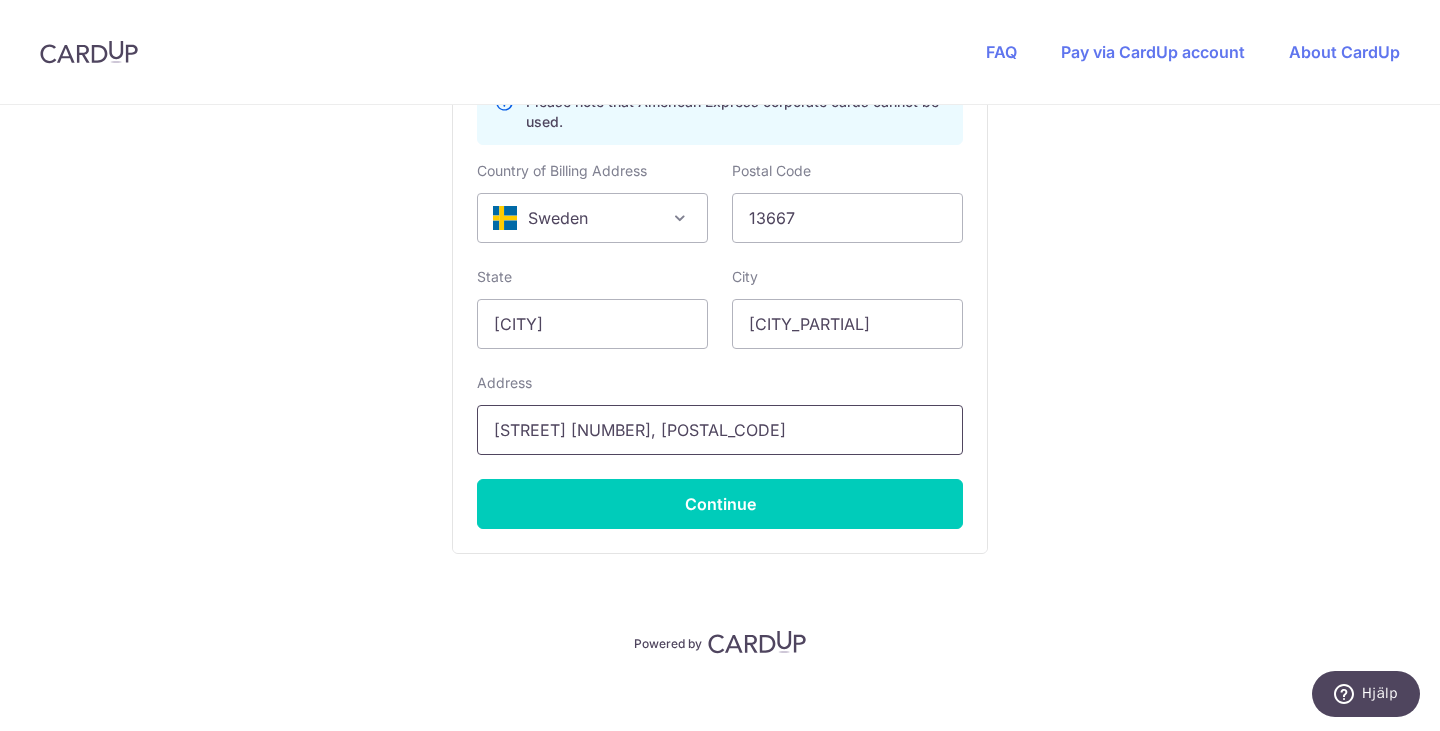click on "[STREET] [NUMBER], [POSTAL_CODE]" at bounding box center [720, 430] 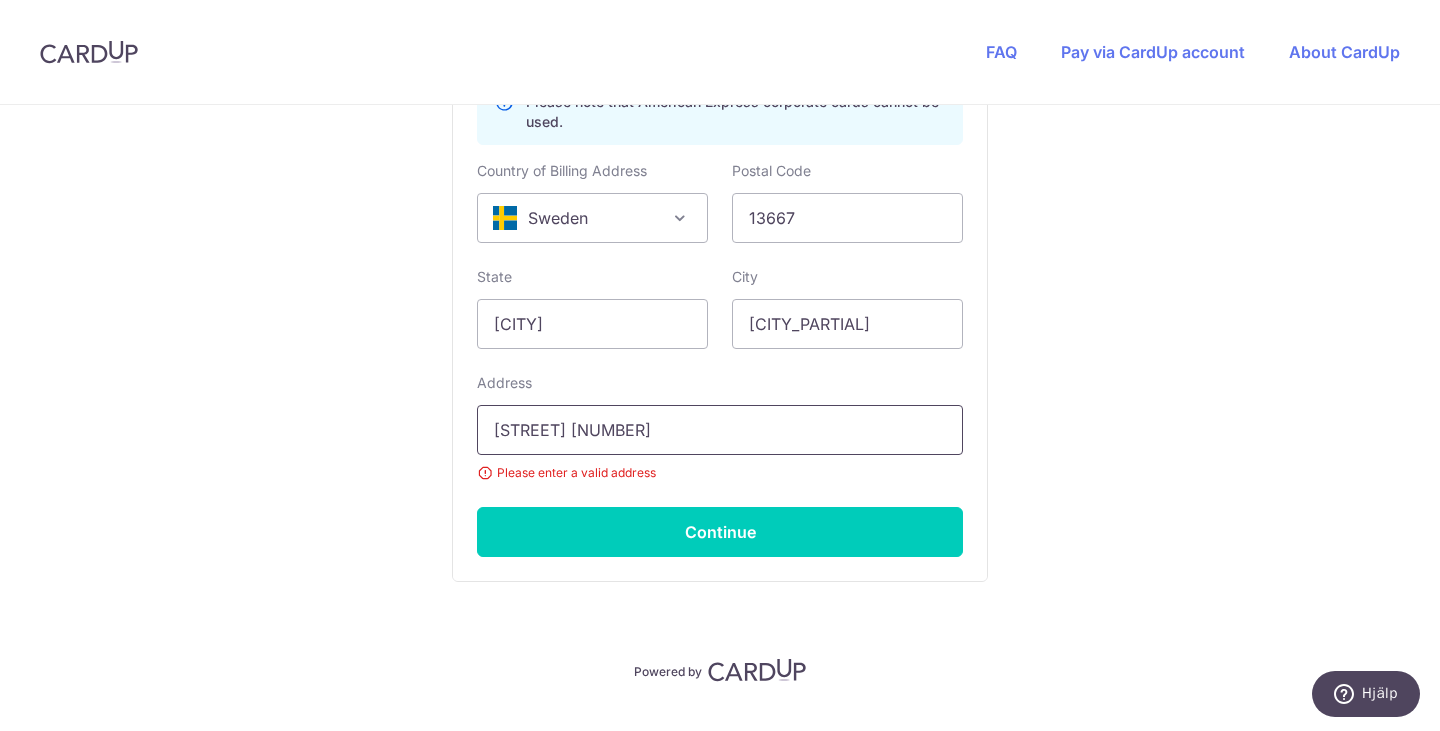 click on "[STREET] [NUMBER]" at bounding box center (720, 430) 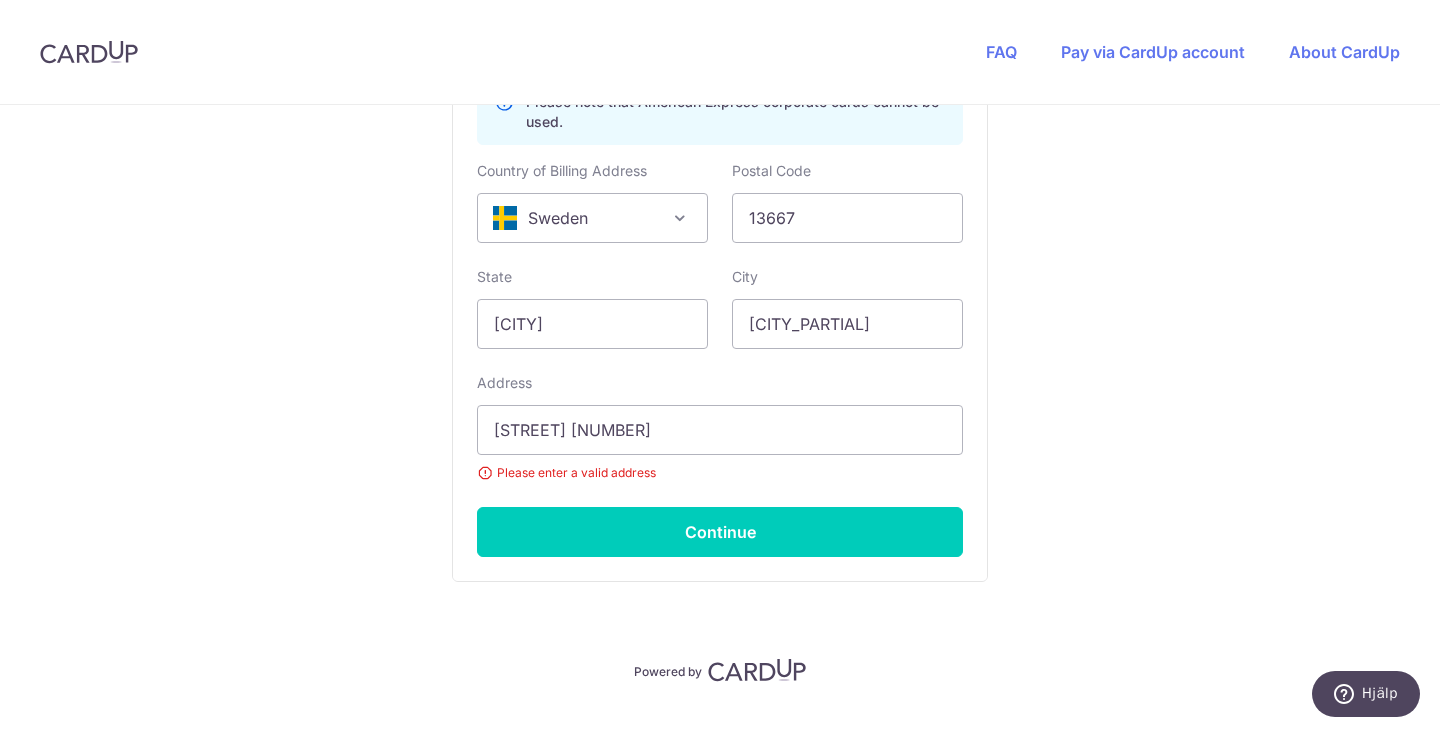 click on "You are paying
HEI HOMES PTE LTD
HEI HOMES PTE LTD uses CardUp to accept payments.
Payment details
Invoice Amount
SGD 1,613.00
Invoice No
INV-10861
Your details
First Name
[FIRST]
Last Name
[LAST]
Email Address
[EMAIL]
Phone Number
+376
+971
+93
+1268" at bounding box center (720, -255) 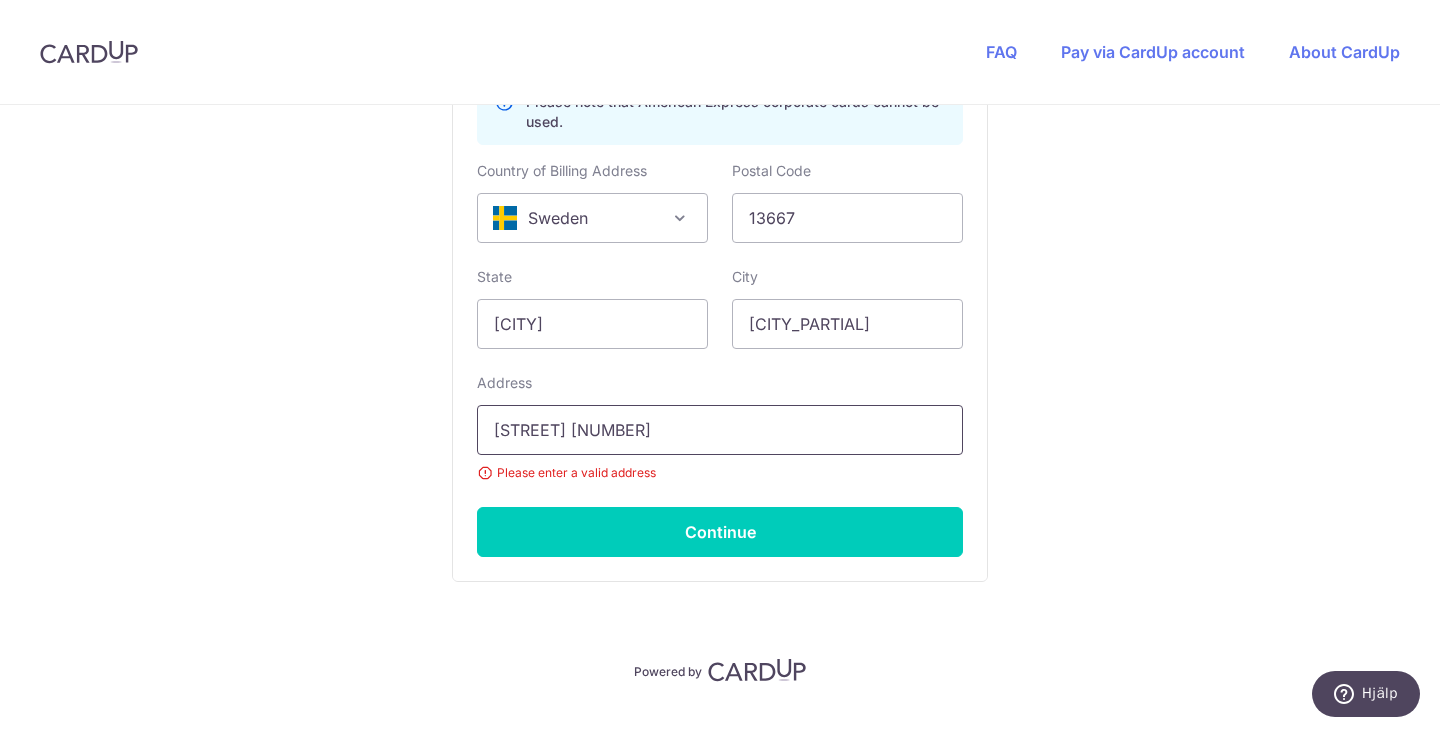 click on "[STREET] [NUMBER]" at bounding box center [720, 430] 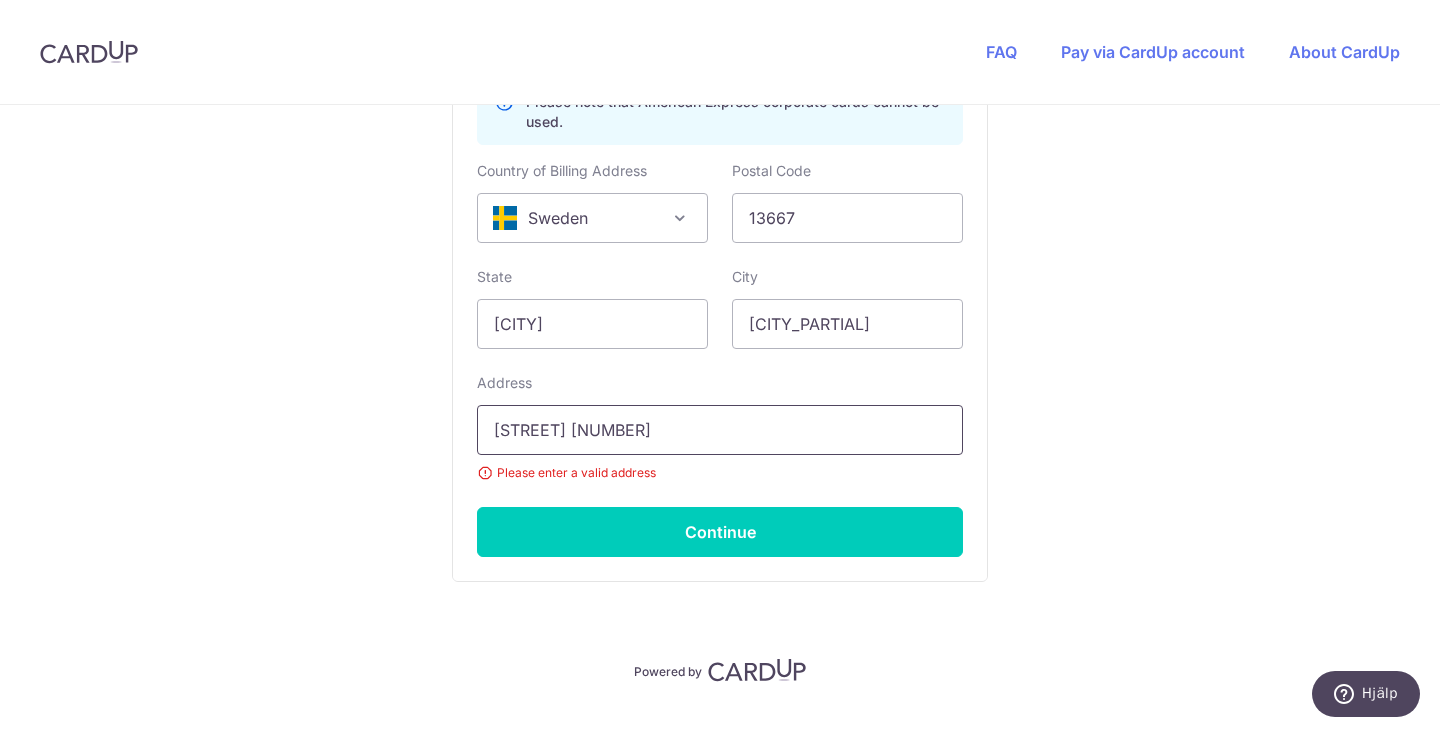 click on "[STREET] [NUMBER]" at bounding box center [720, 430] 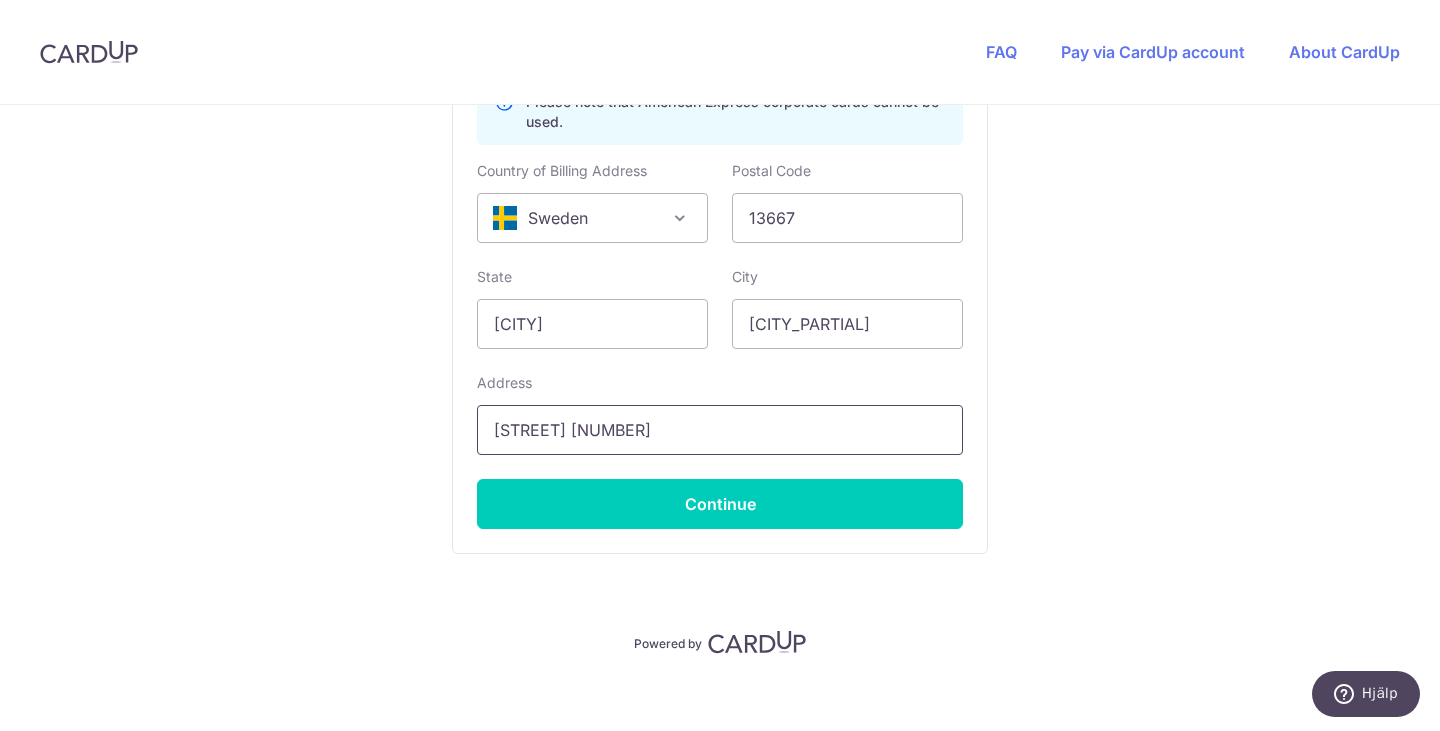 type on "[STREET] [NUMBER]" 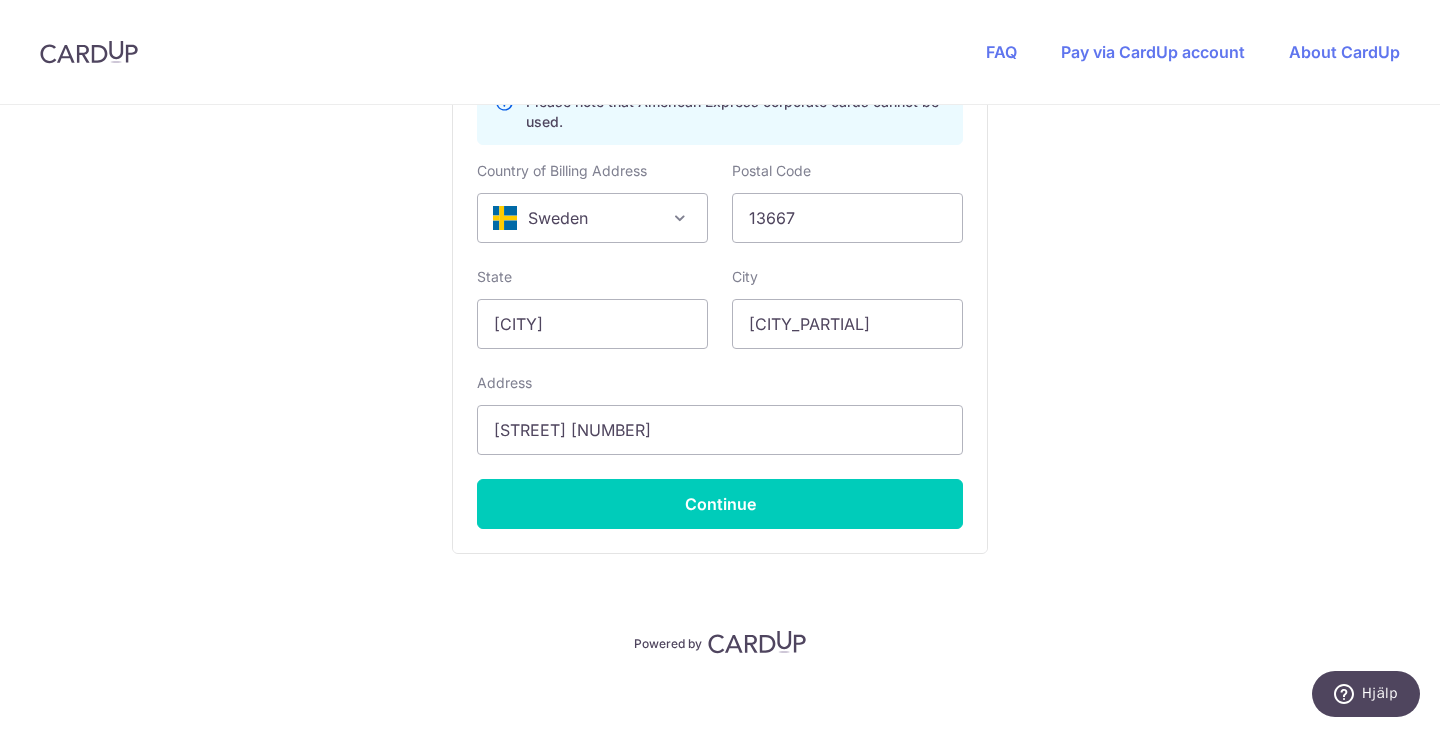 click on "You are paying
HEI HOMES PTE LTD
HEI HOMES PTE LTD uses CardUp to accept payments.
Payment details
Invoice Amount
SGD 1,613.00
Invoice No
INV-10861
Your details
First Name
[FIRST]
Last Name
[LAST]
Email Address
[EMAIL]
Phone Number
+376
+971
+93
+1268" at bounding box center (720, -269) 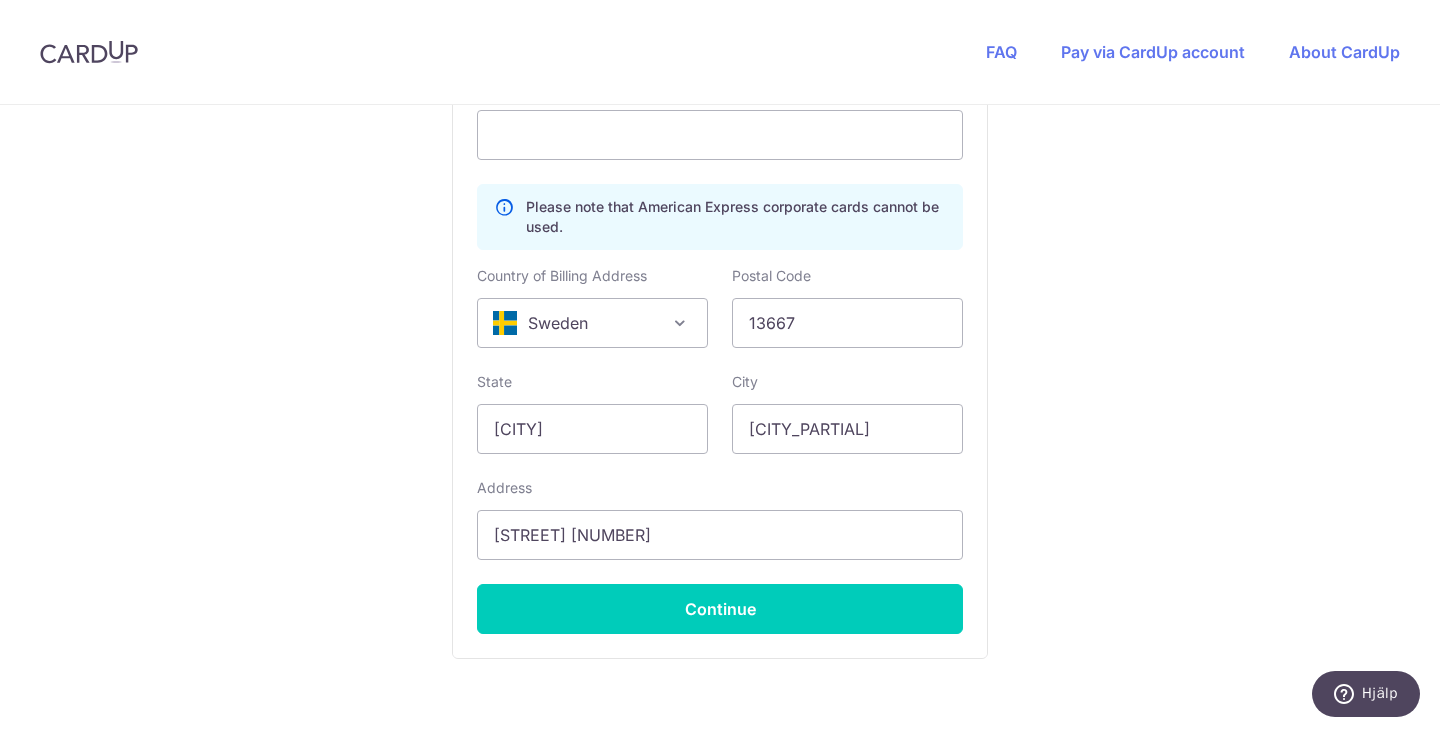 scroll, scrollTop: 1406, scrollLeft: 0, axis: vertical 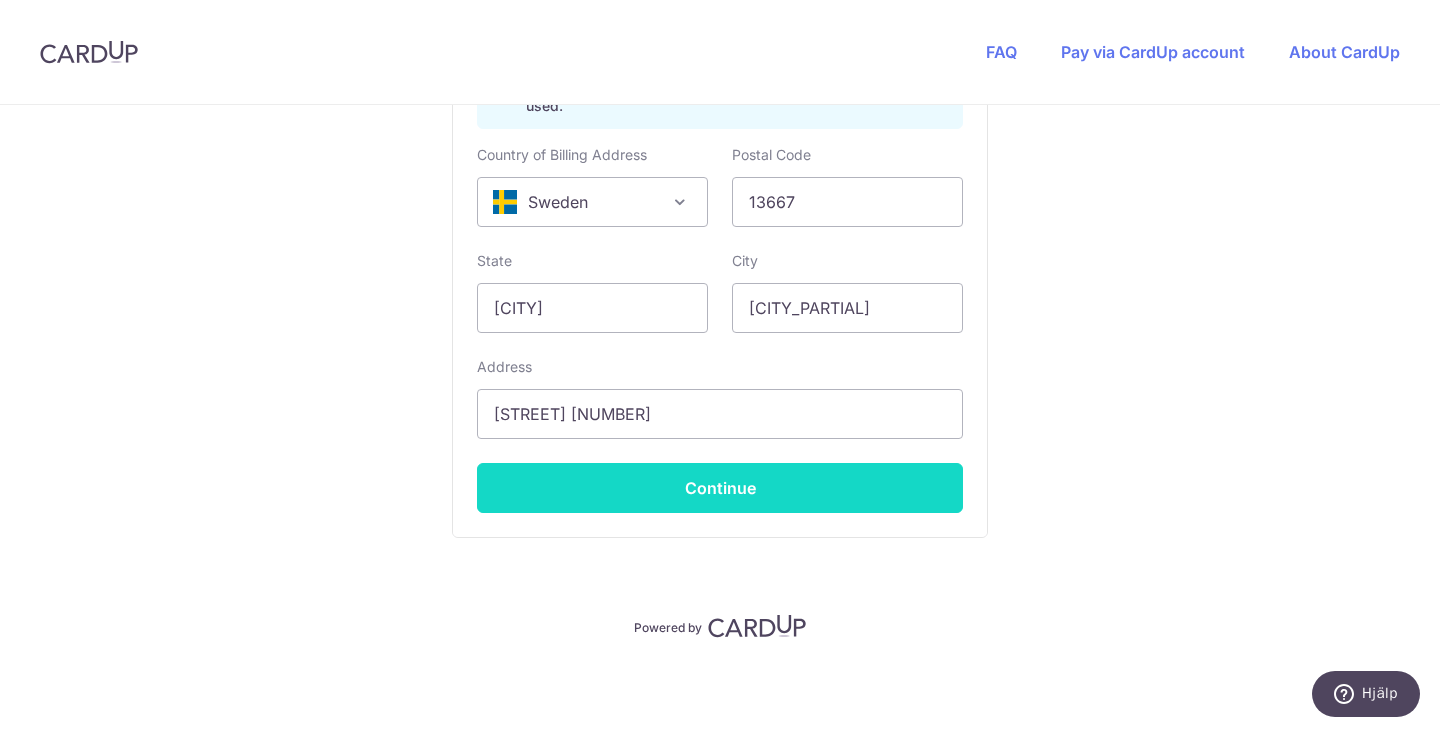 click on "Continue" at bounding box center [720, 488] 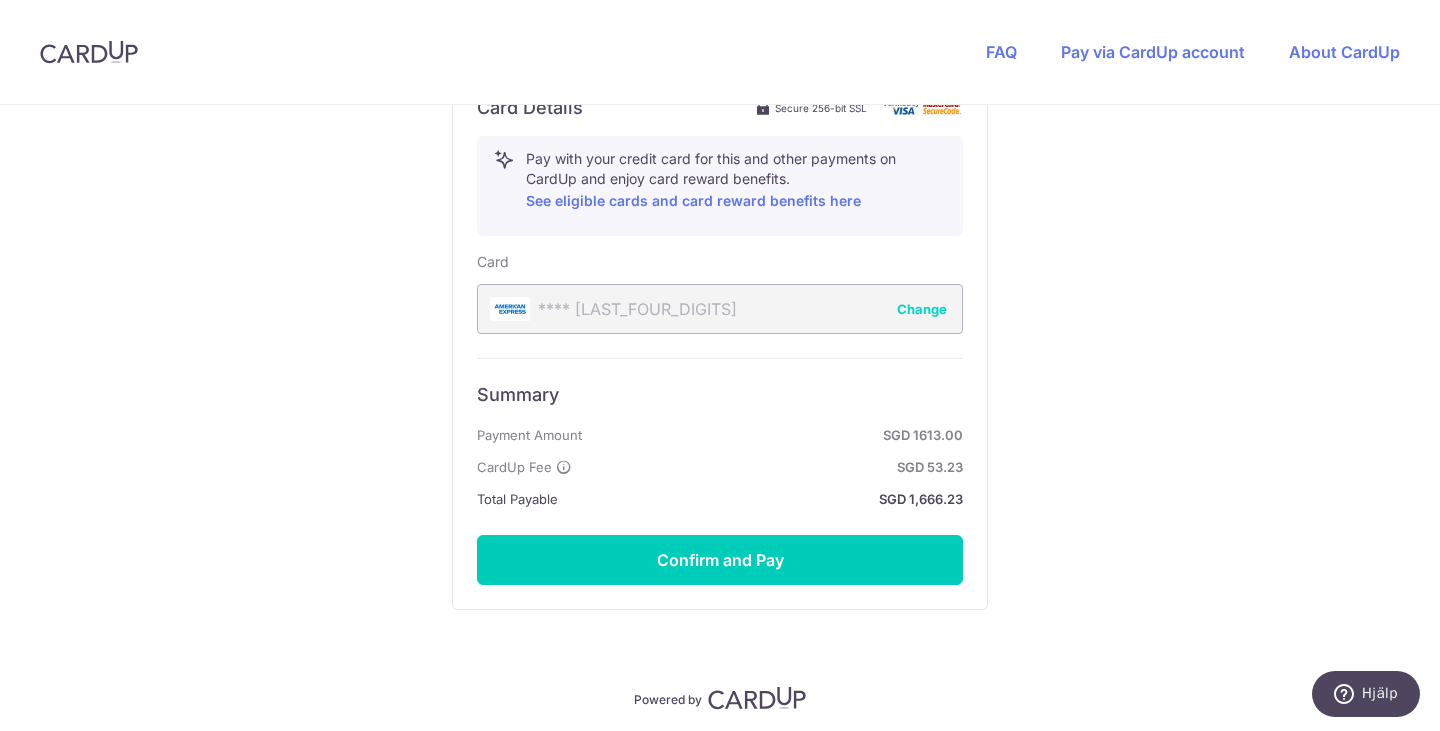 scroll, scrollTop: 1120, scrollLeft: 0, axis: vertical 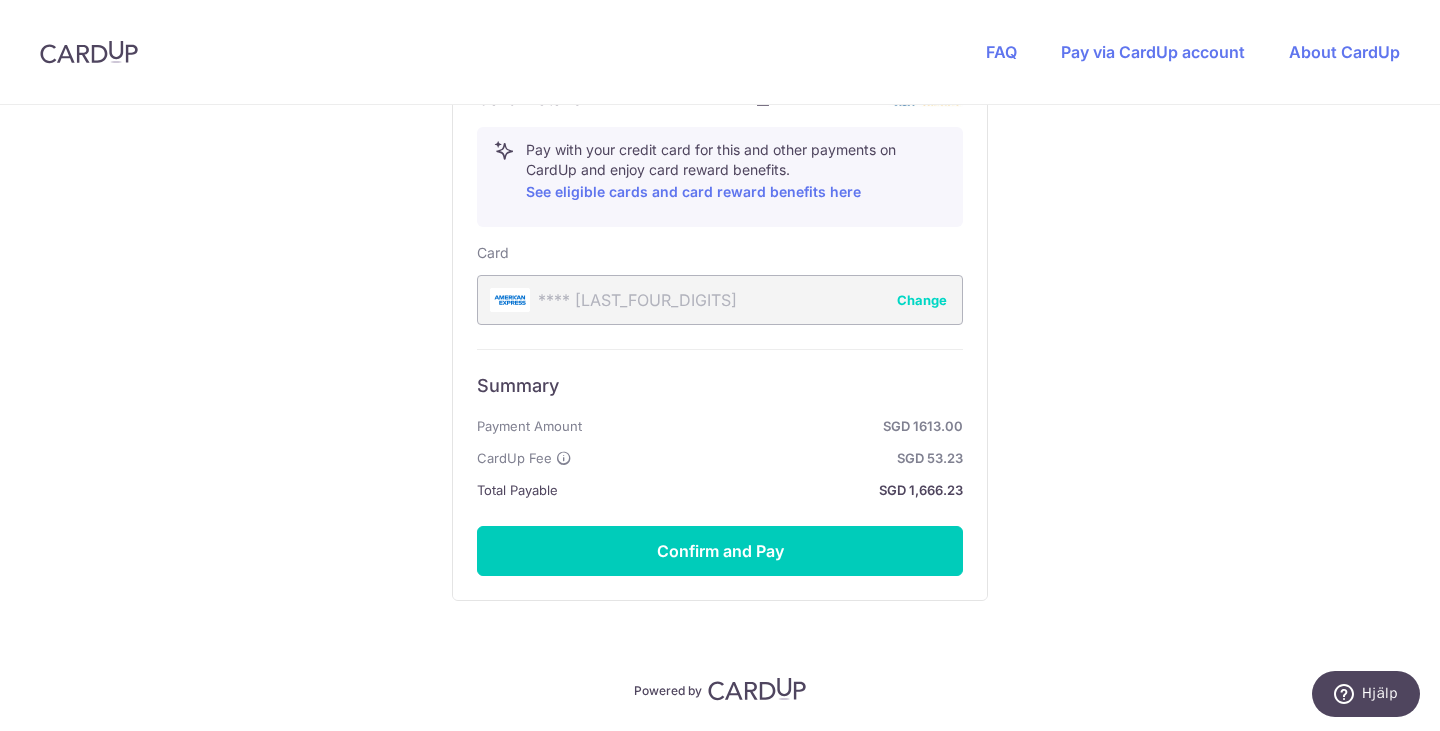 click on "Summary
Payment Amount
SGD 1613.00
CardUp Fee
SGD  53.23
Total Payable
SGD  1,666.23
Confirm and Pay" at bounding box center [720, 462] 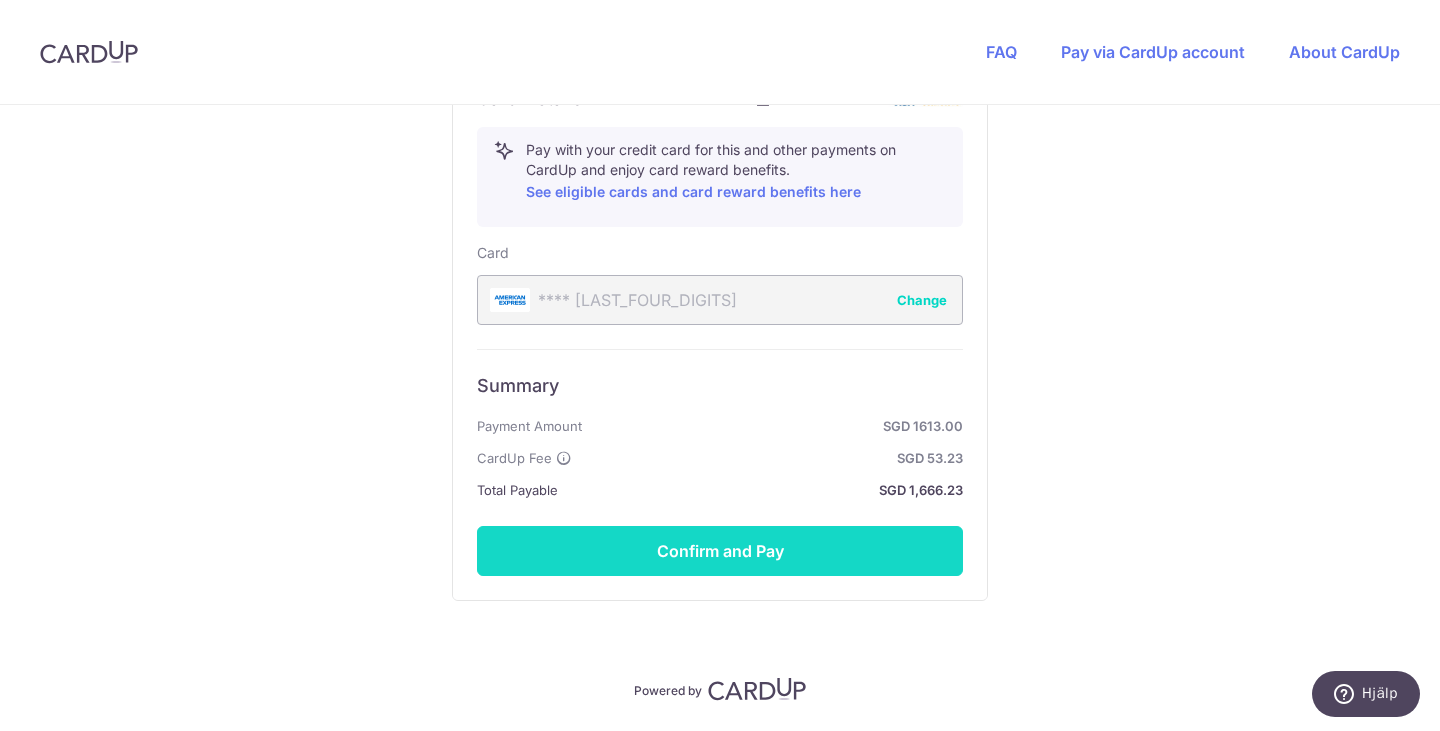click on "Confirm and Pay" at bounding box center [720, 551] 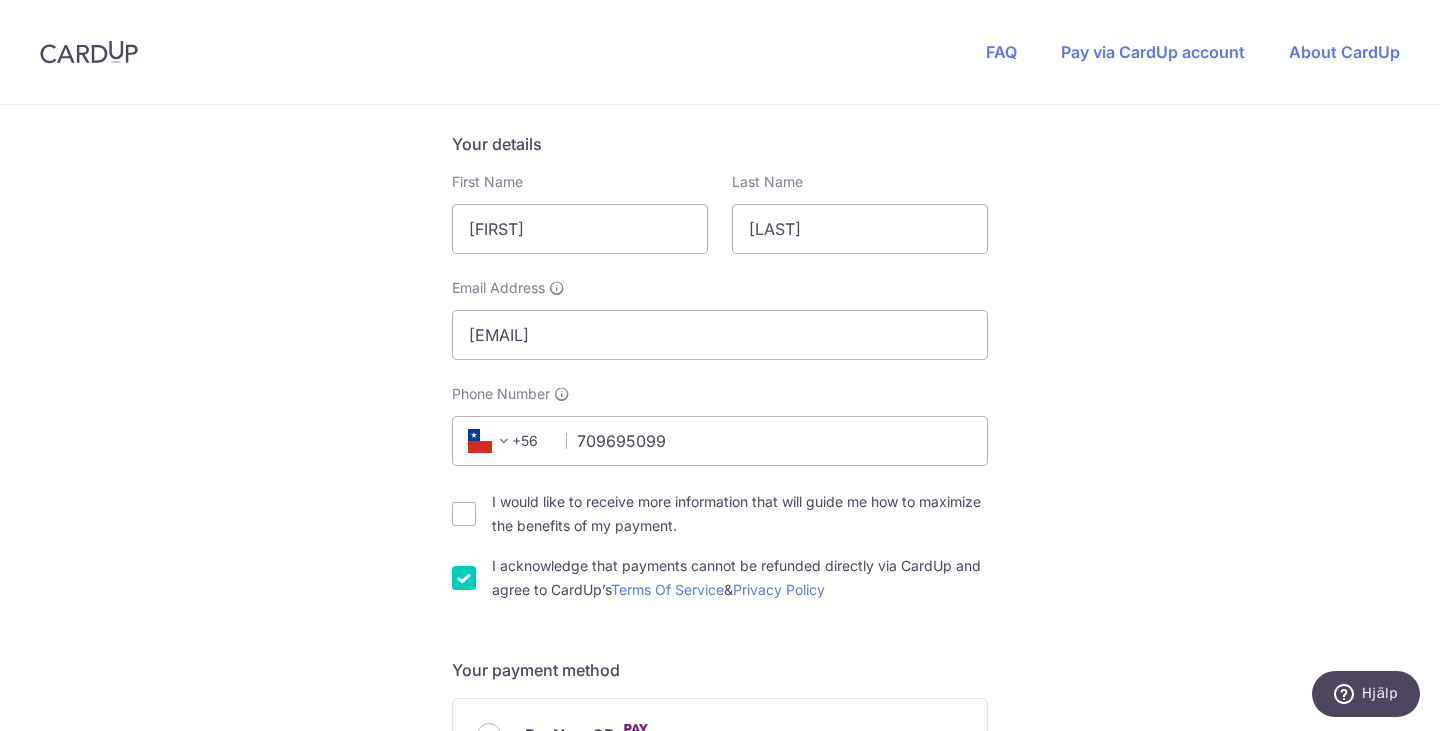 scroll, scrollTop: 312, scrollLeft: 0, axis: vertical 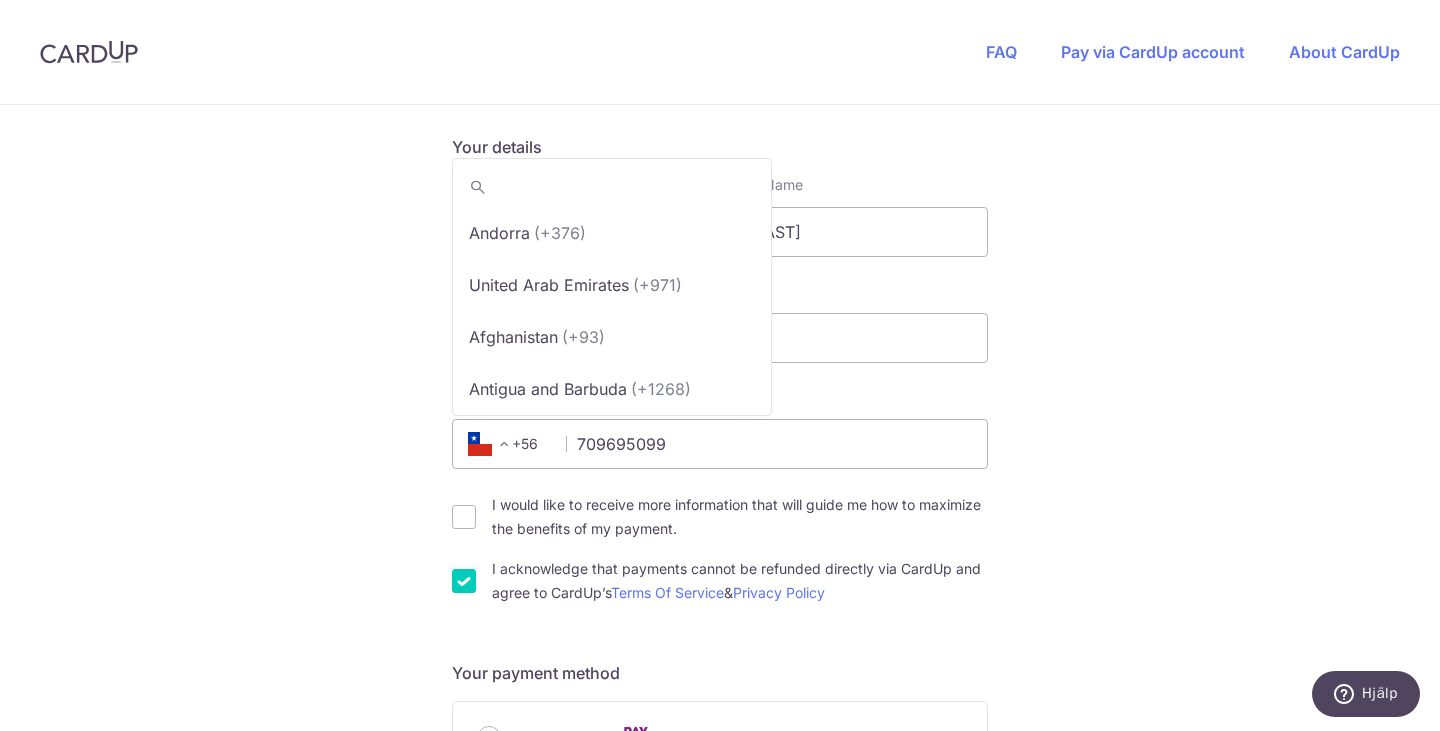 click on "+56" at bounding box center [507, 444] 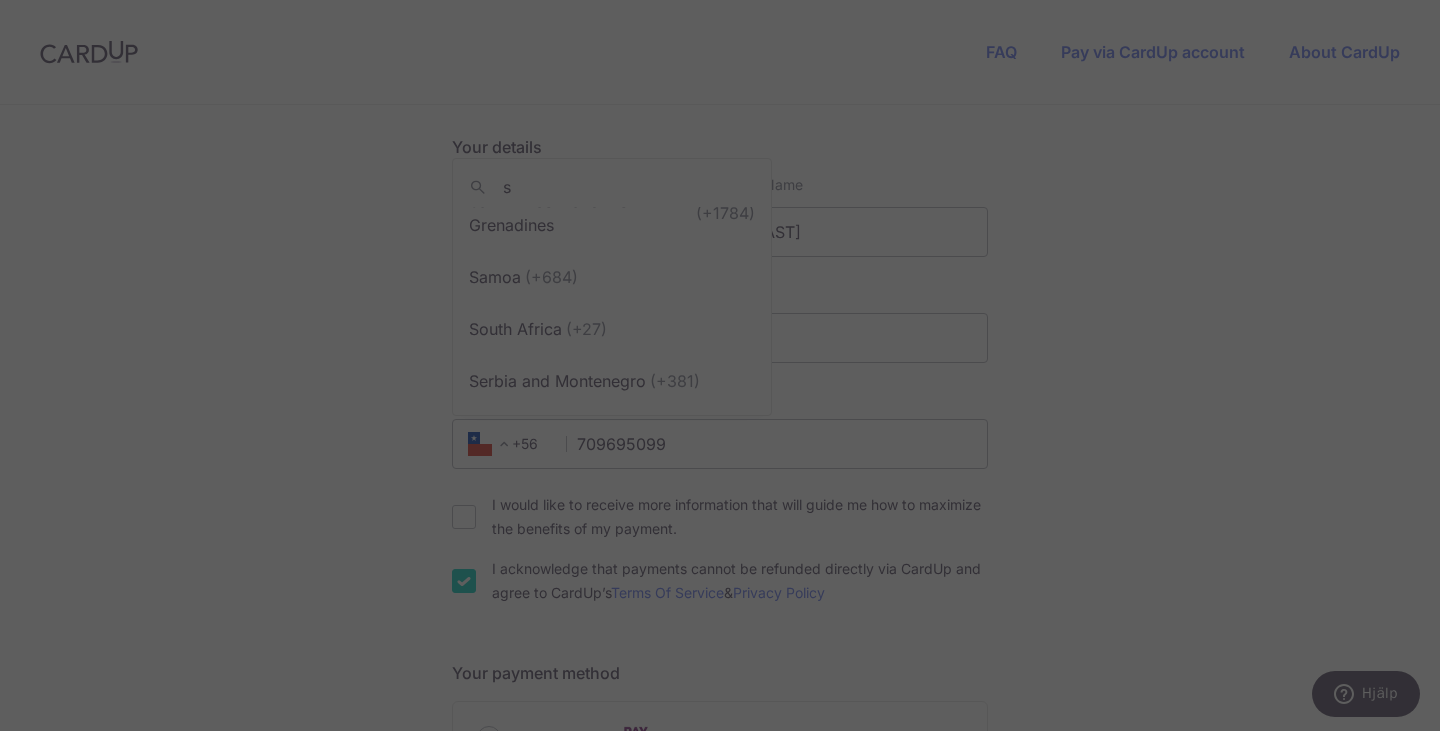 scroll, scrollTop: 0, scrollLeft: 0, axis: both 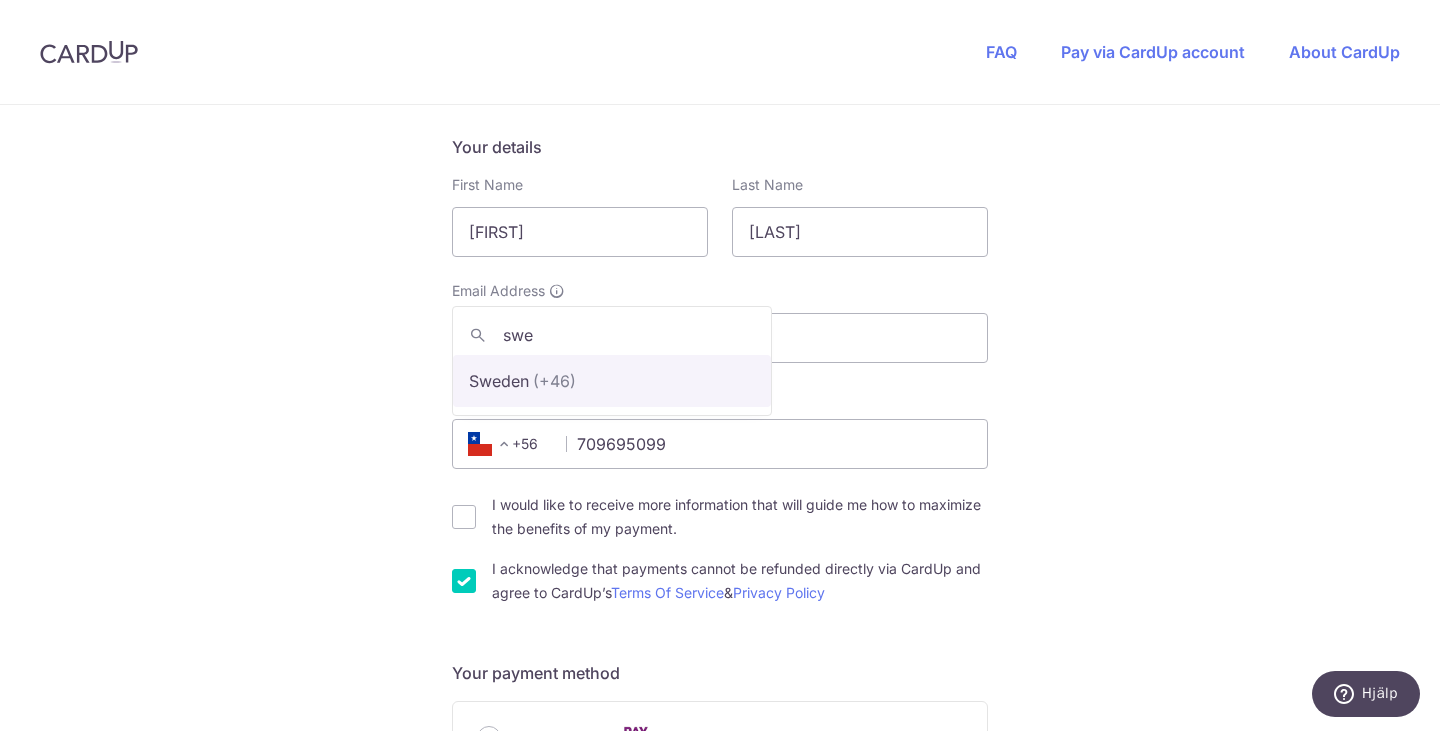 type on "swe" 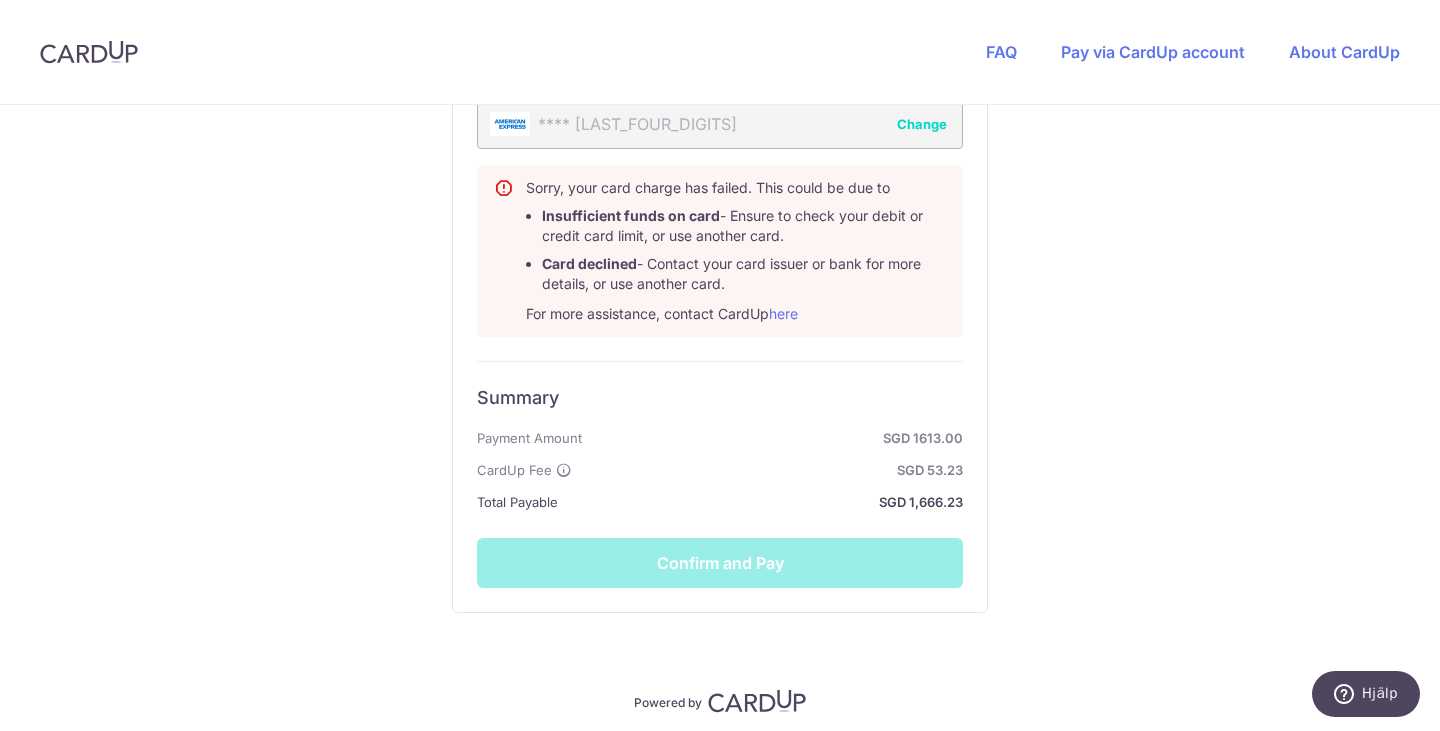 scroll, scrollTop: 1300, scrollLeft: 0, axis: vertical 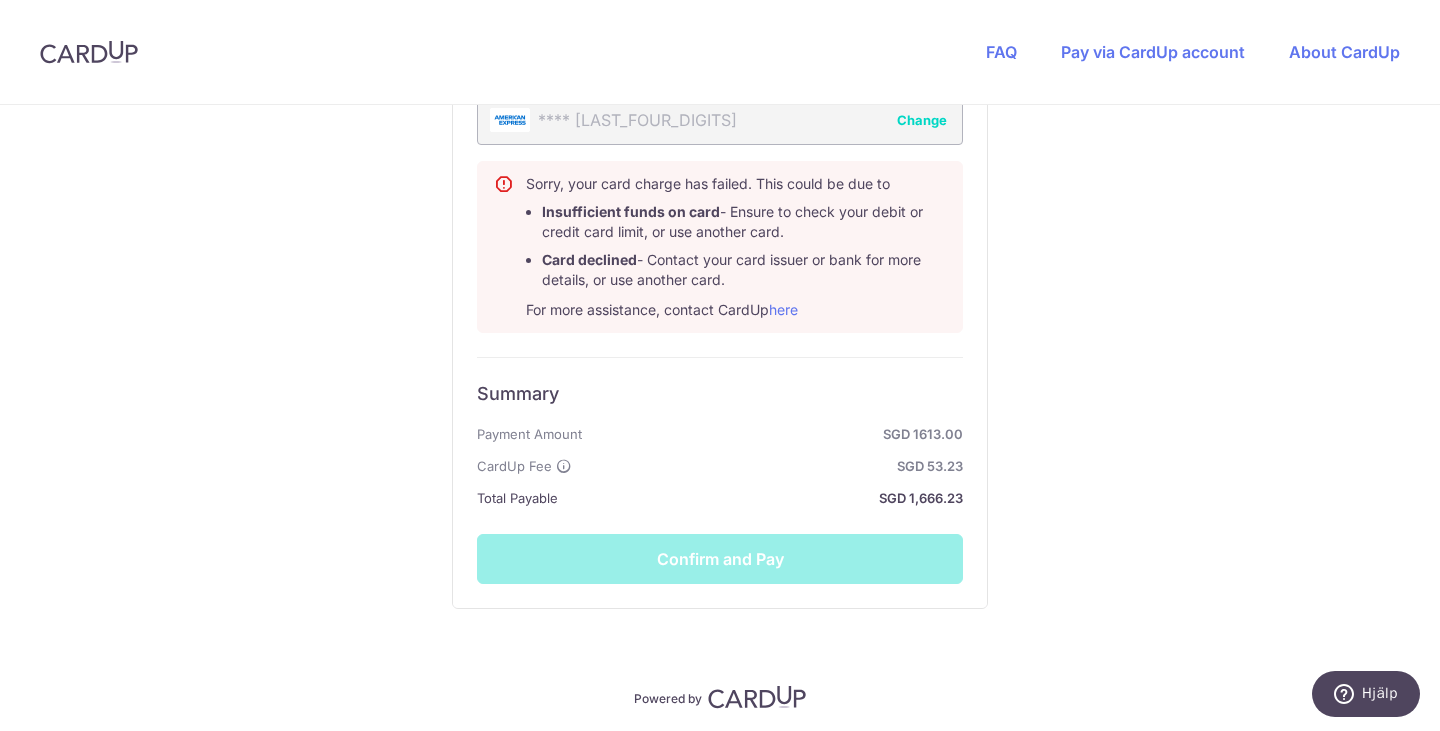 click on "Summary
Payment Amount
SGD 1613.00
CardUp Fee
SGD  53.23
Total Payable
SGD  1,666.23
Confirm and Pay" at bounding box center [720, 470] 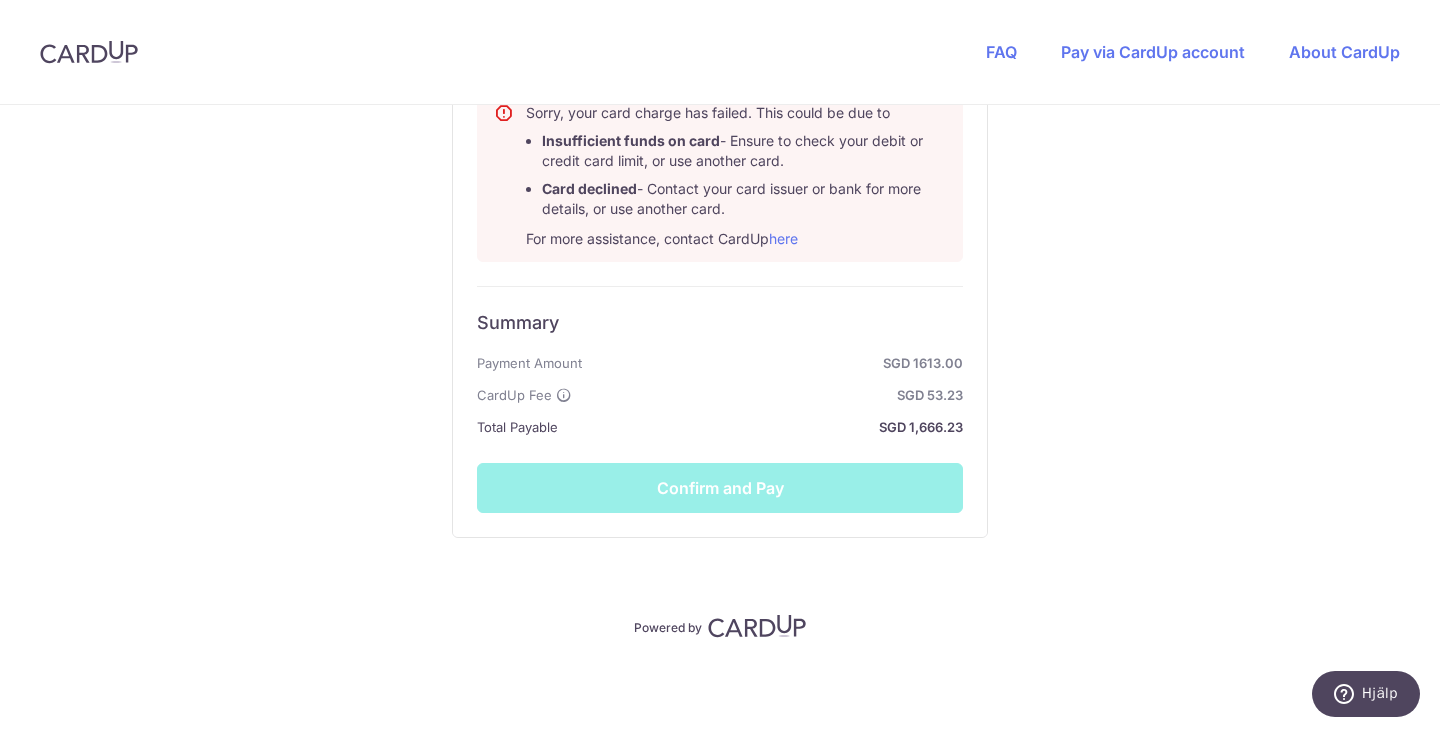 click on "Summary
Payment Amount
SGD 1613.00
CardUp Fee
SGD  53.23
Total Payable
SGD  1,666.23
Confirm and Pay" at bounding box center [720, 399] 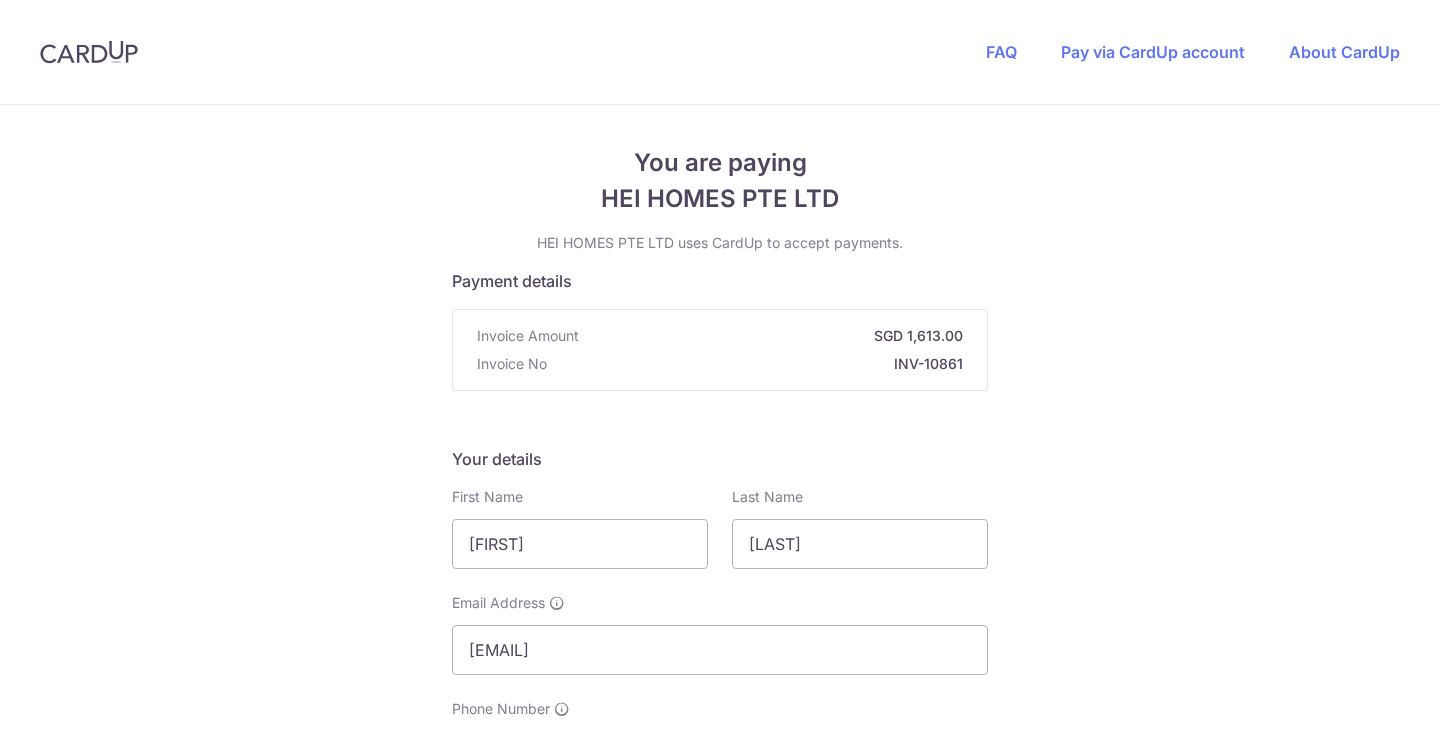 scroll, scrollTop: 0, scrollLeft: 0, axis: both 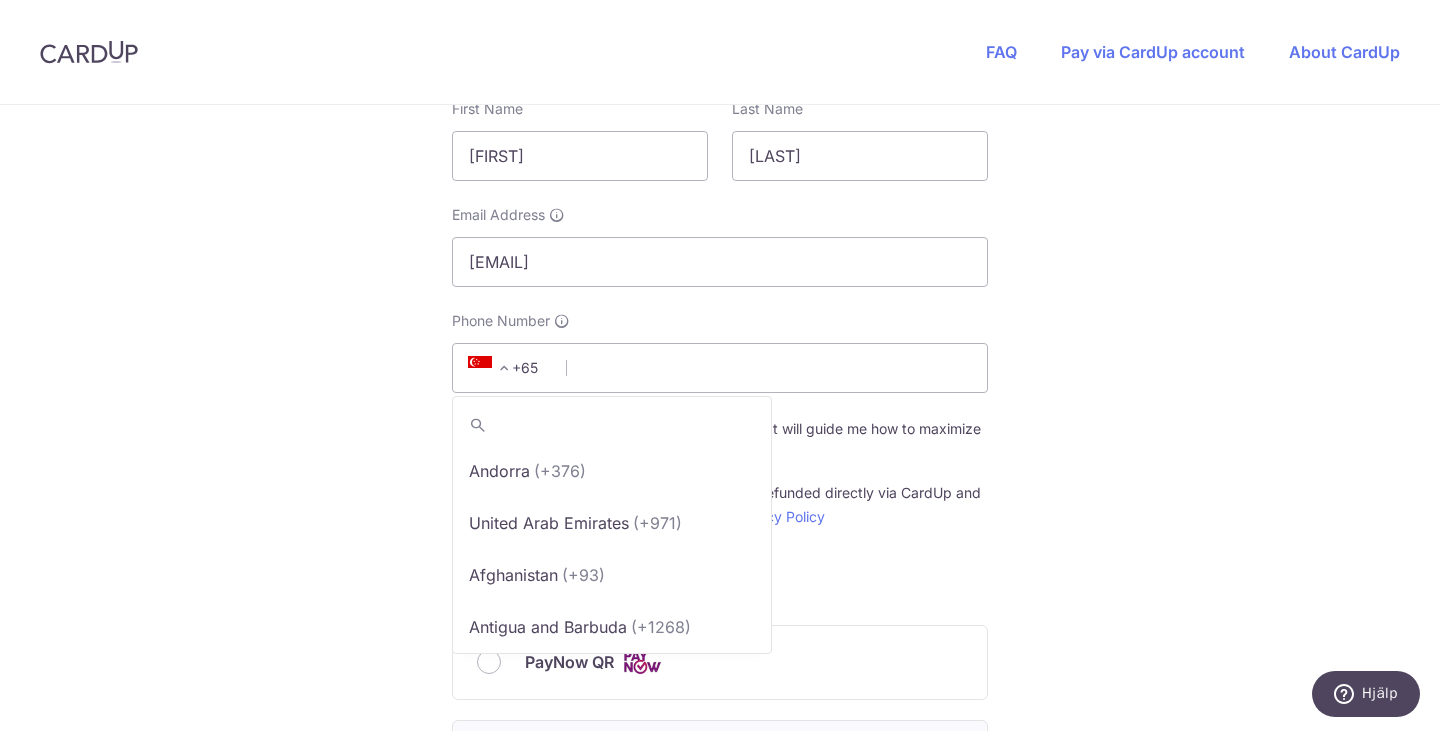 click at bounding box center (504, 368) 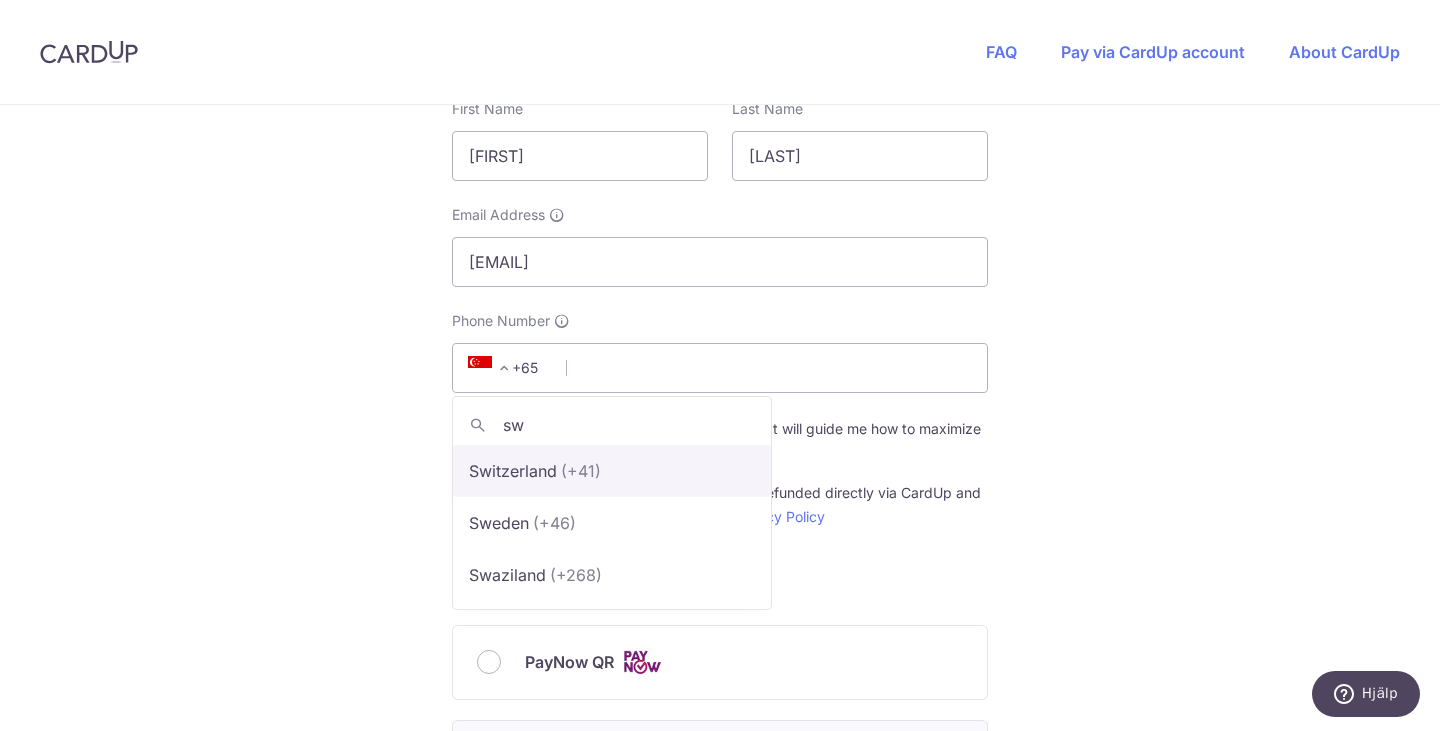 scroll, scrollTop: 0, scrollLeft: 0, axis: both 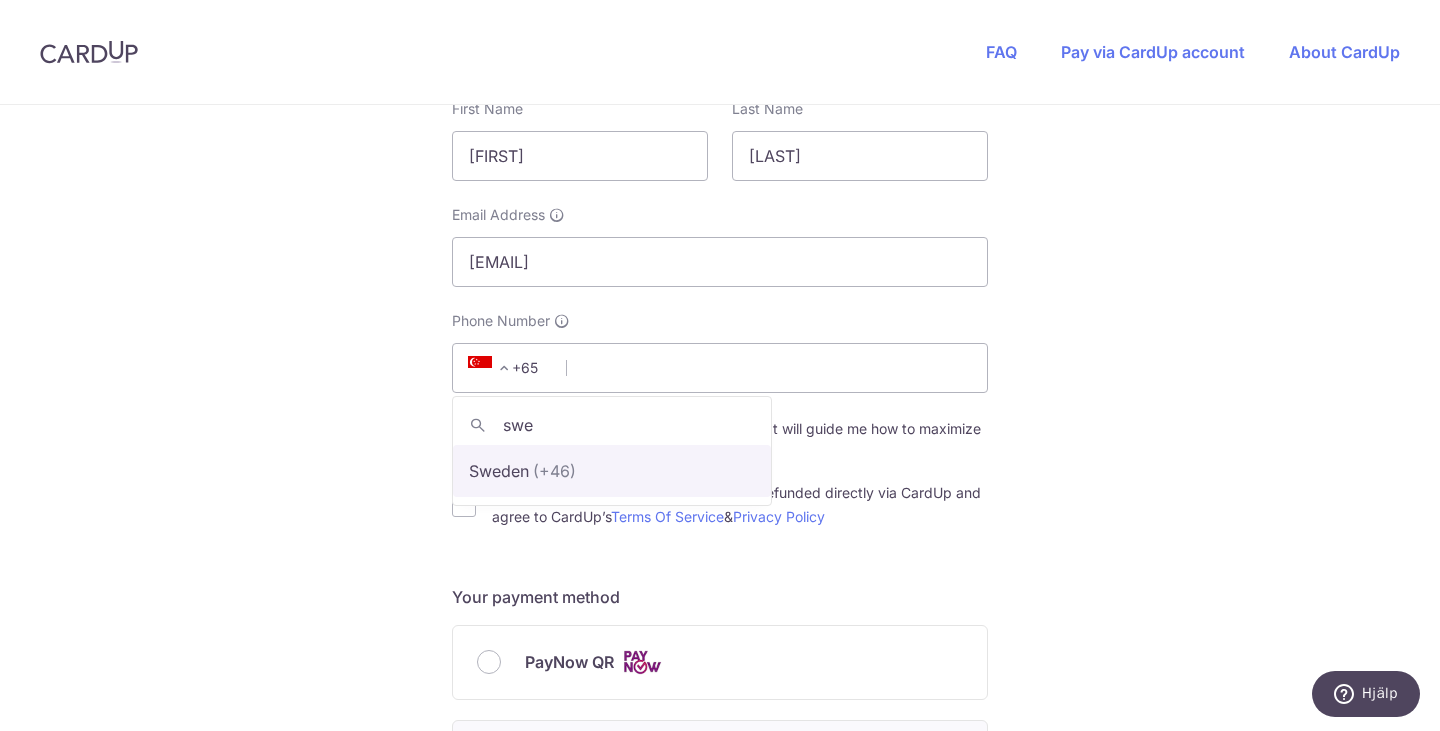 type on "swe" 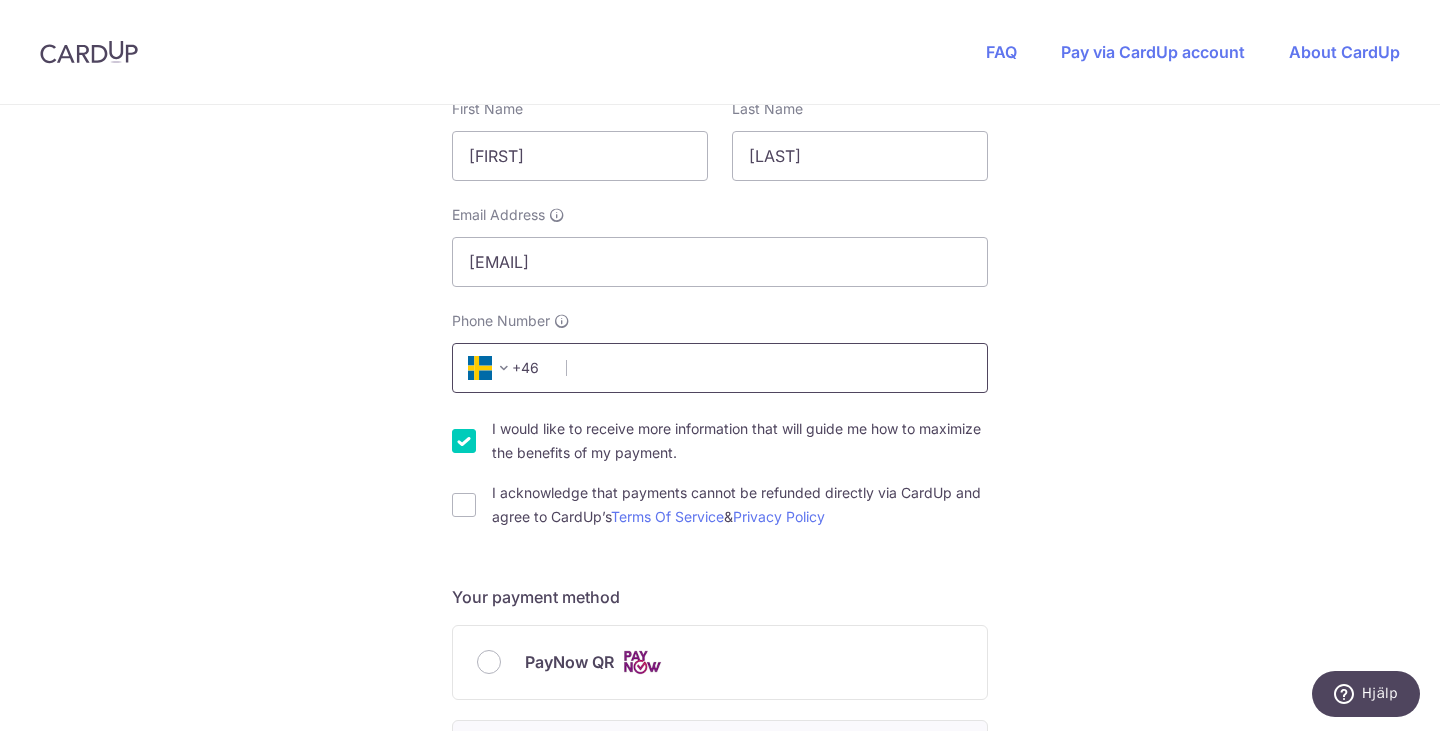 click on "Phone Number" at bounding box center (720, 368) 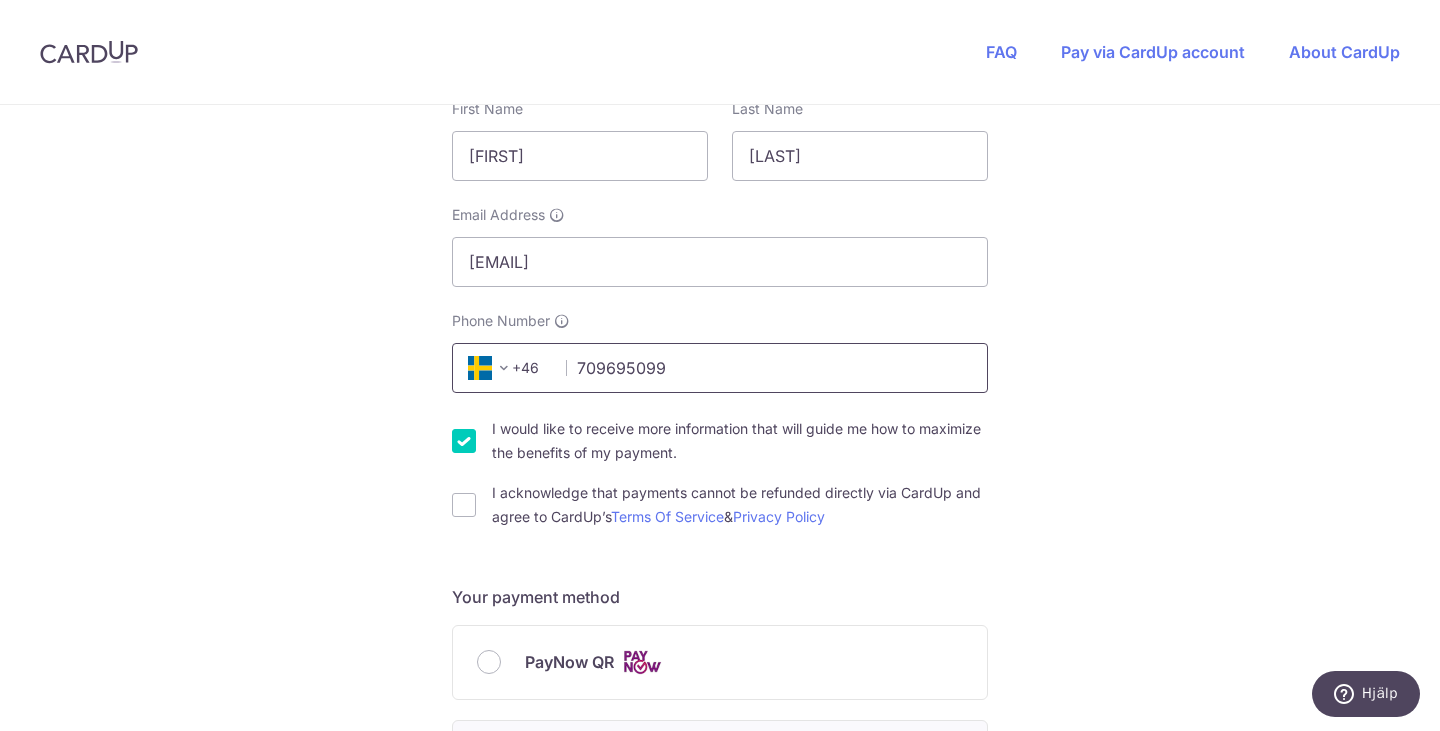 type on "709695099" 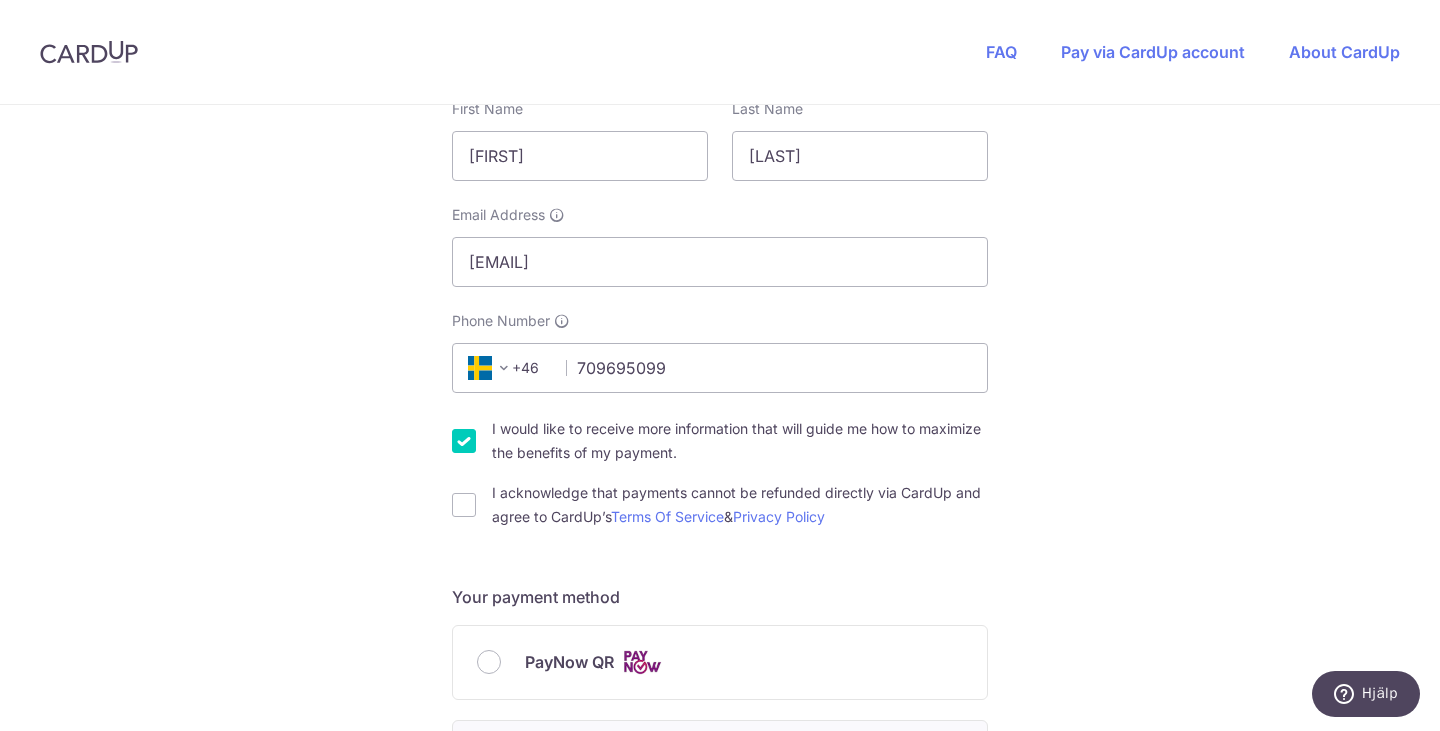 click on "You are paying
HEI HOMES PTE LTD
HEI HOMES PTE LTD uses CardUp to accept payments.
Payment details
Invoice Amount
SGD 1,613.00
Invoice No
INV-10861
Your details
First Name
[FIRST]
Last Name
[LAST]
Email Address
[EMAIL]
Phone Number
+376
+971
+93
+1268" at bounding box center [720, 733] 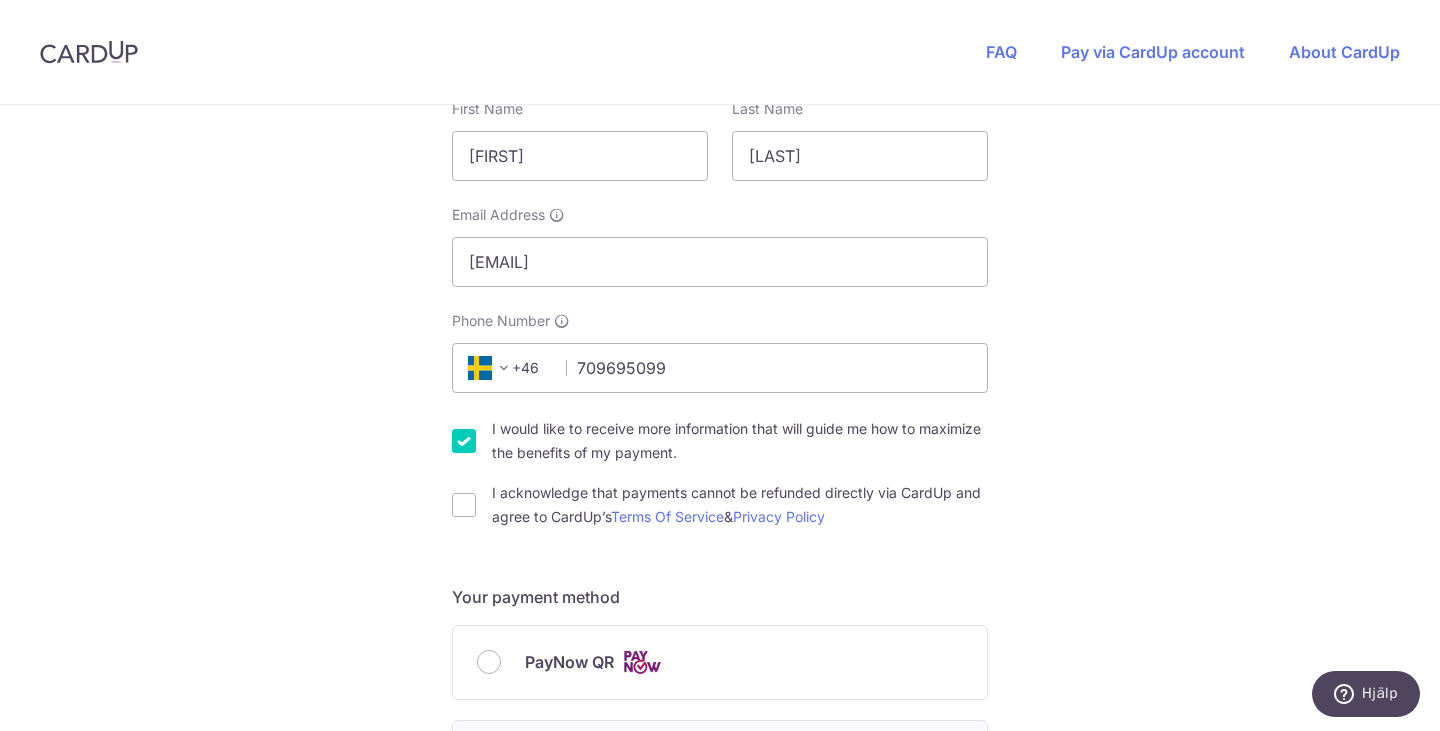 click on "I would like to receive more information that will guide me how to maximize the benefits of my payment." at bounding box center [464, 441] 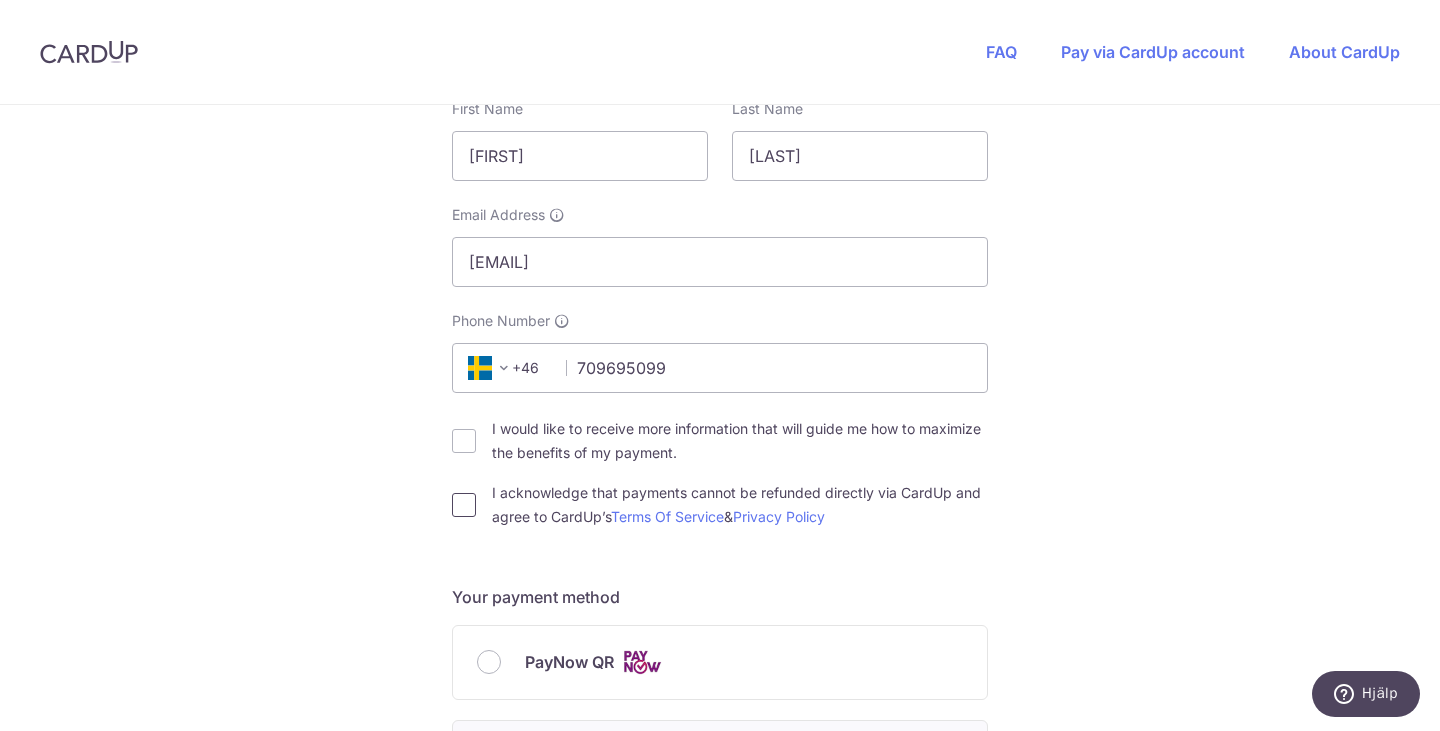 click on "I acknowledge that payments cannot be refunded directly via CardUp and agree to CardUp’s
Terms Of Service  &
Privacy Policy" at bounding box center (464, 505) 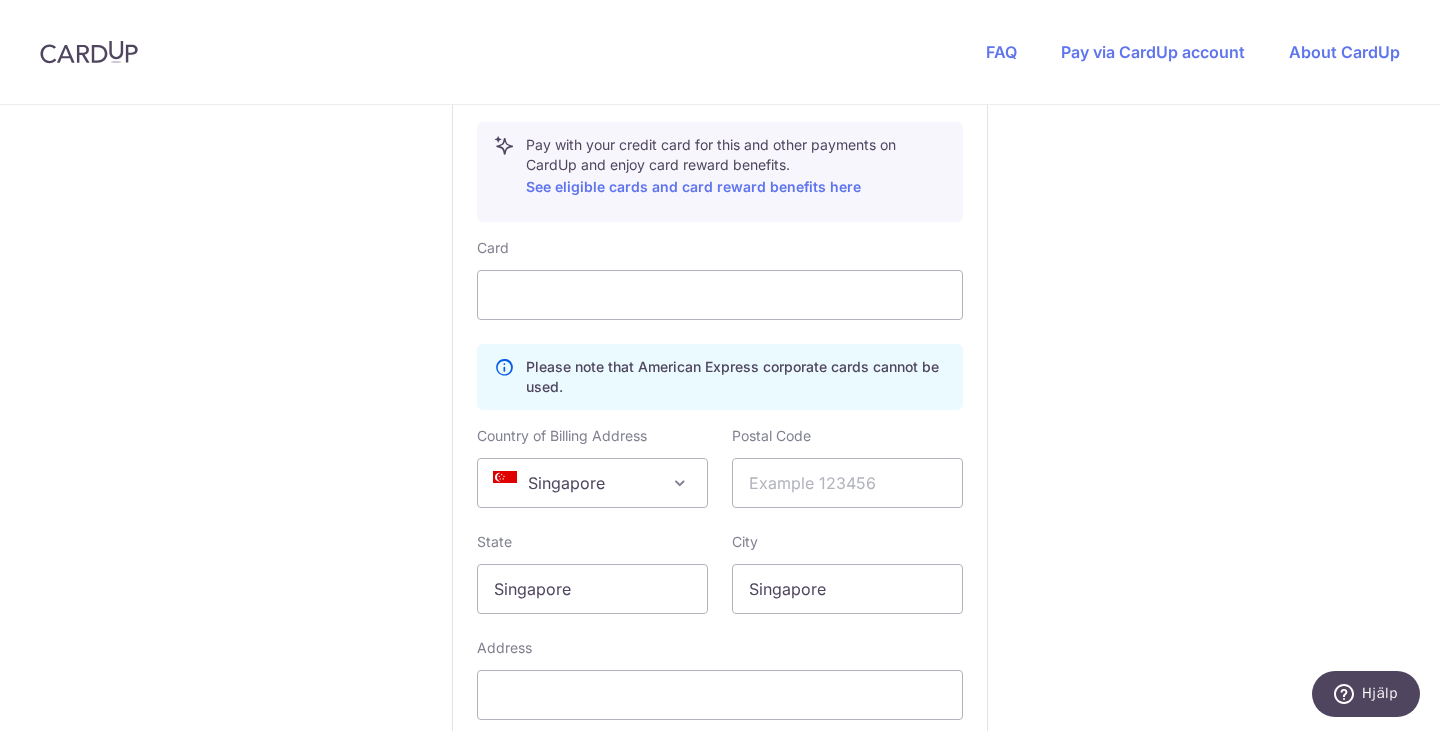 scroll, scrollTop: 1126, scrollLeft: 0, axis: vertical 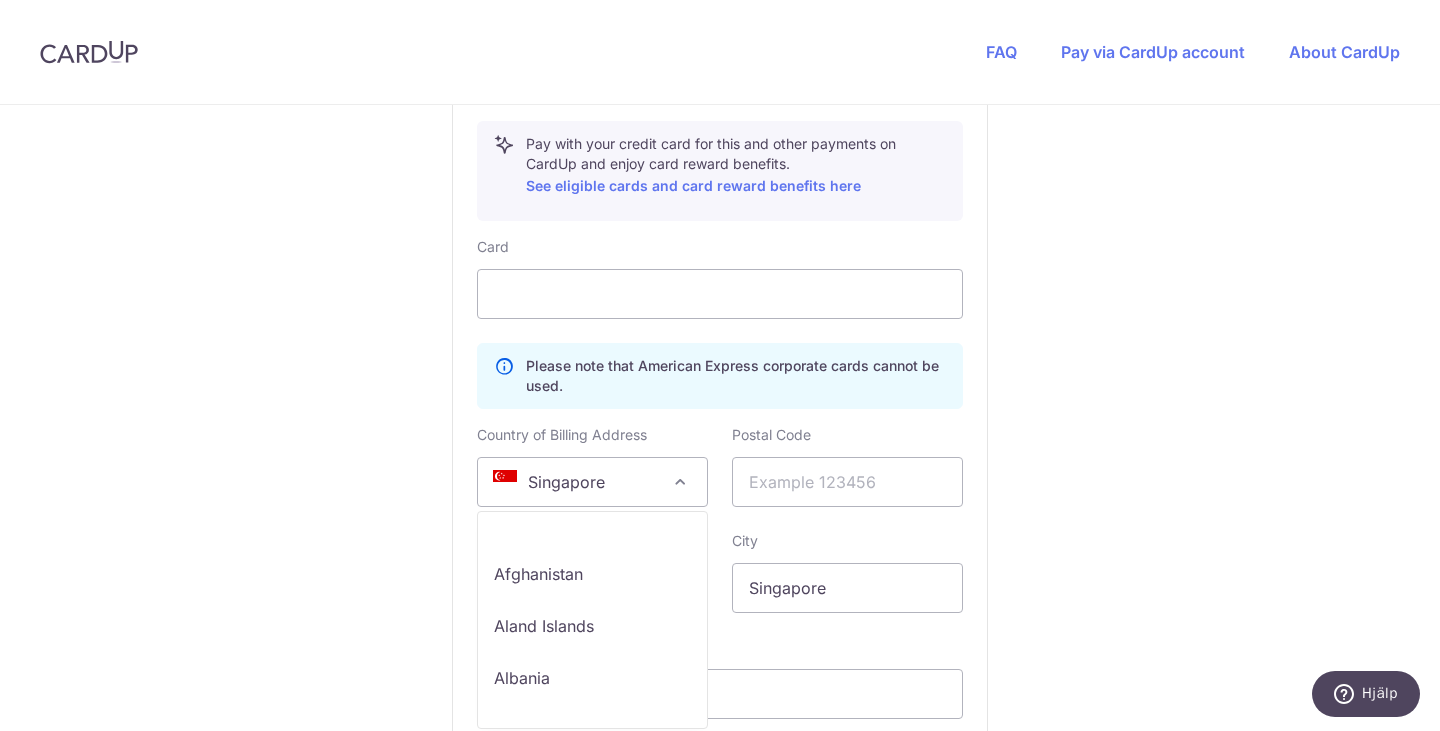 click on "Singapore" at bounding box center [592, 482] 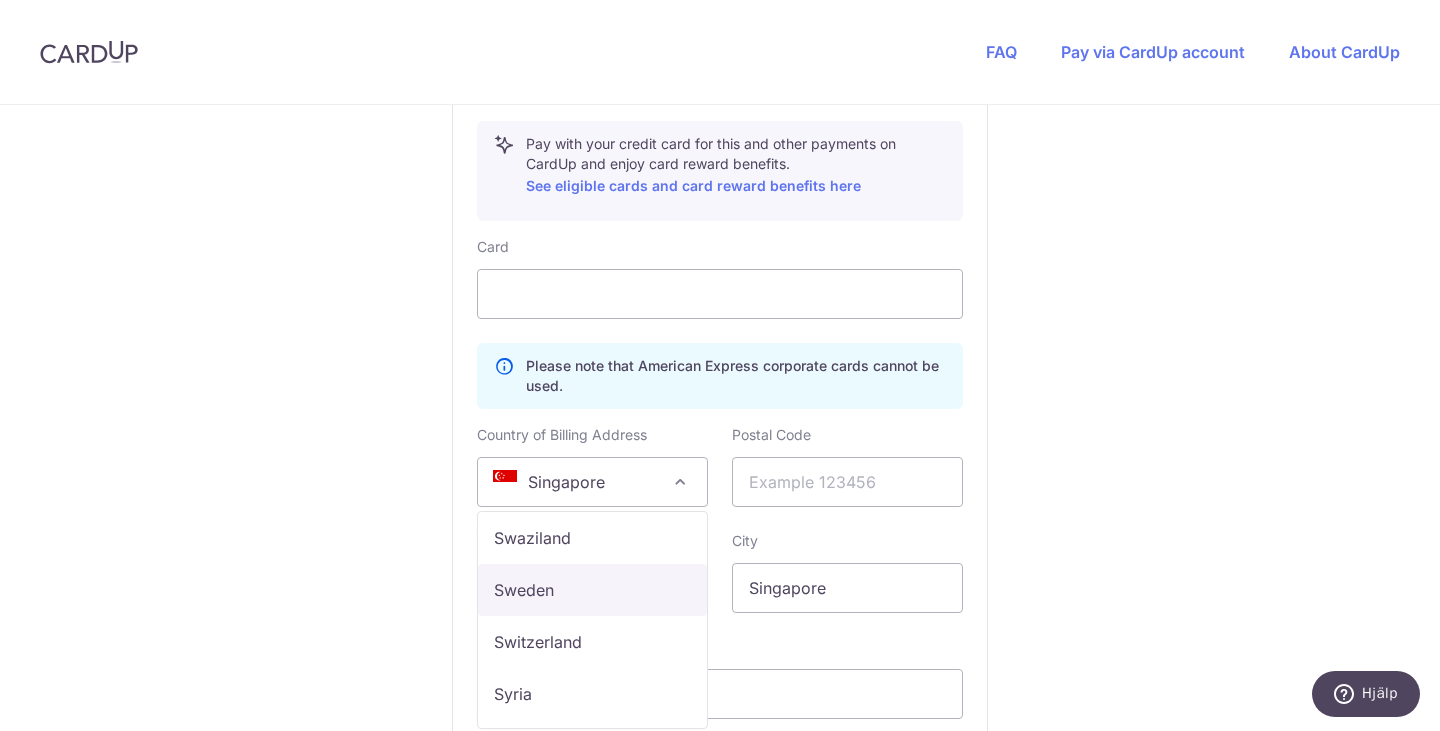 scroll, scrollTop: 11470, scrollLeft: 0, axis: vertical 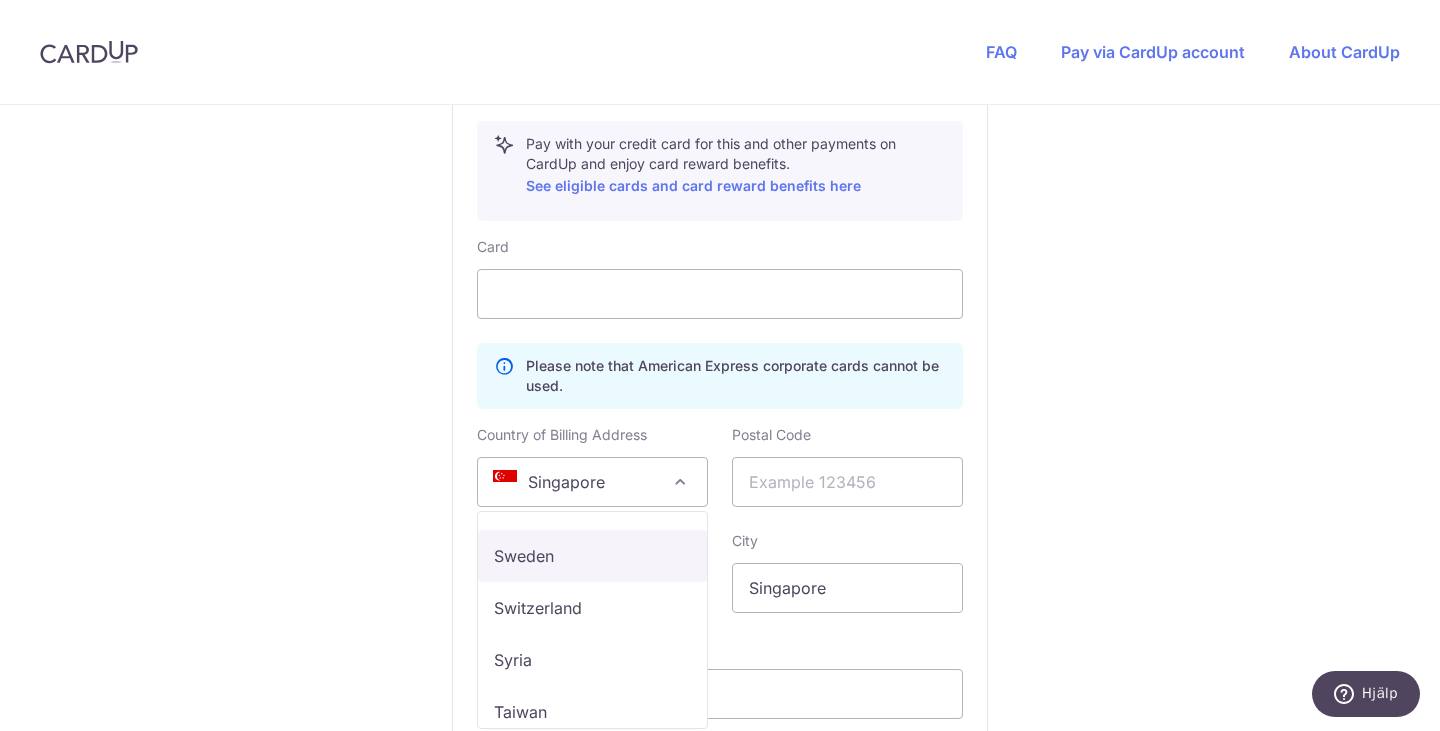 select on "SE" 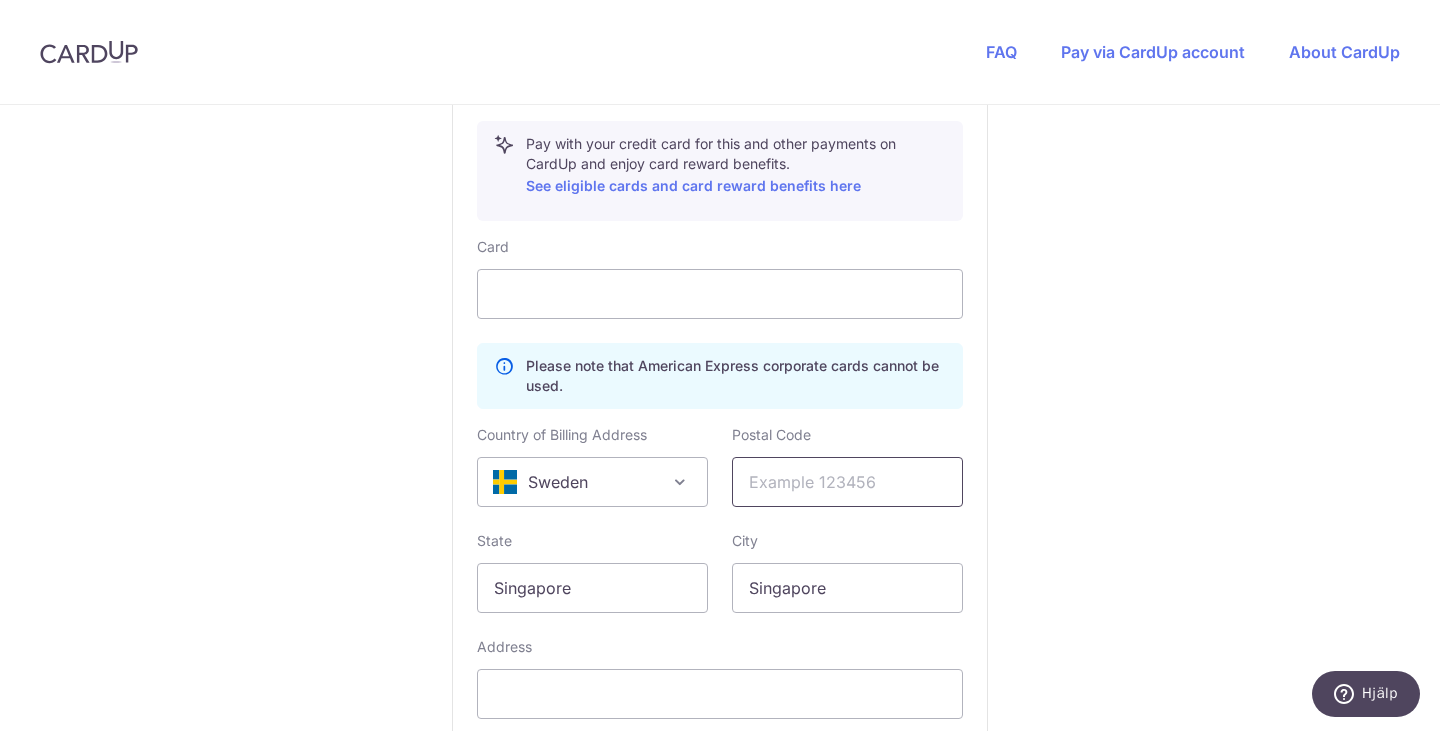 click at bounding box center [847, 482] 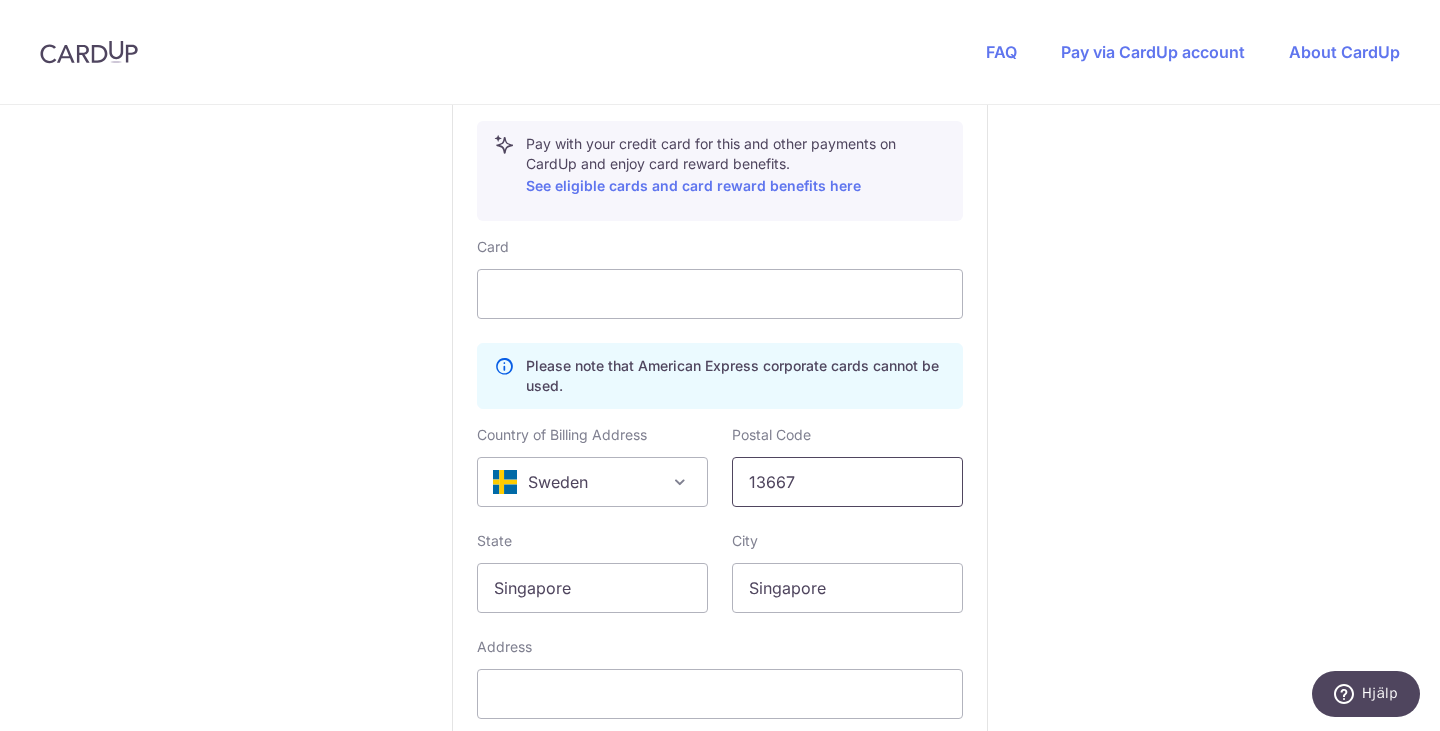 type on "13667" 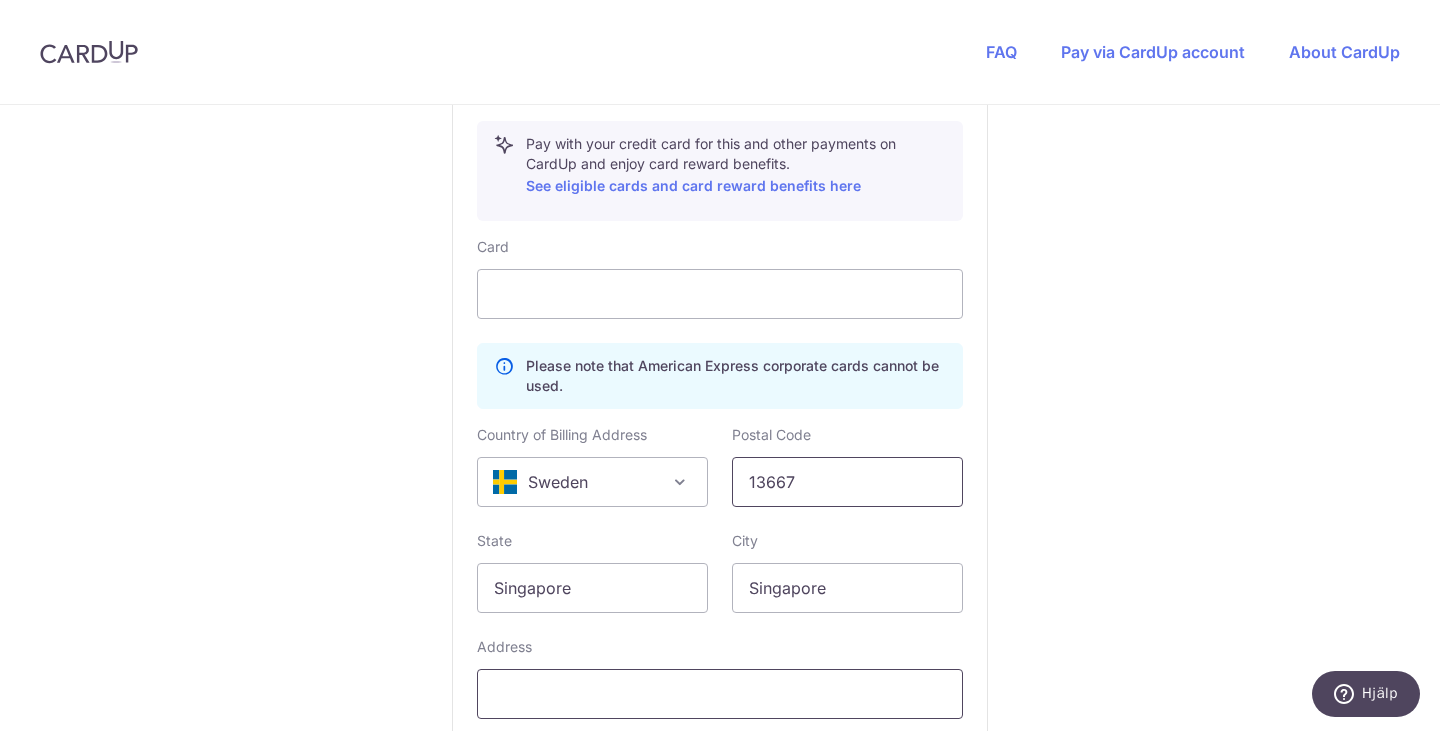 type on "[STREET] [NUMBER], [POSTAL_CODE]" 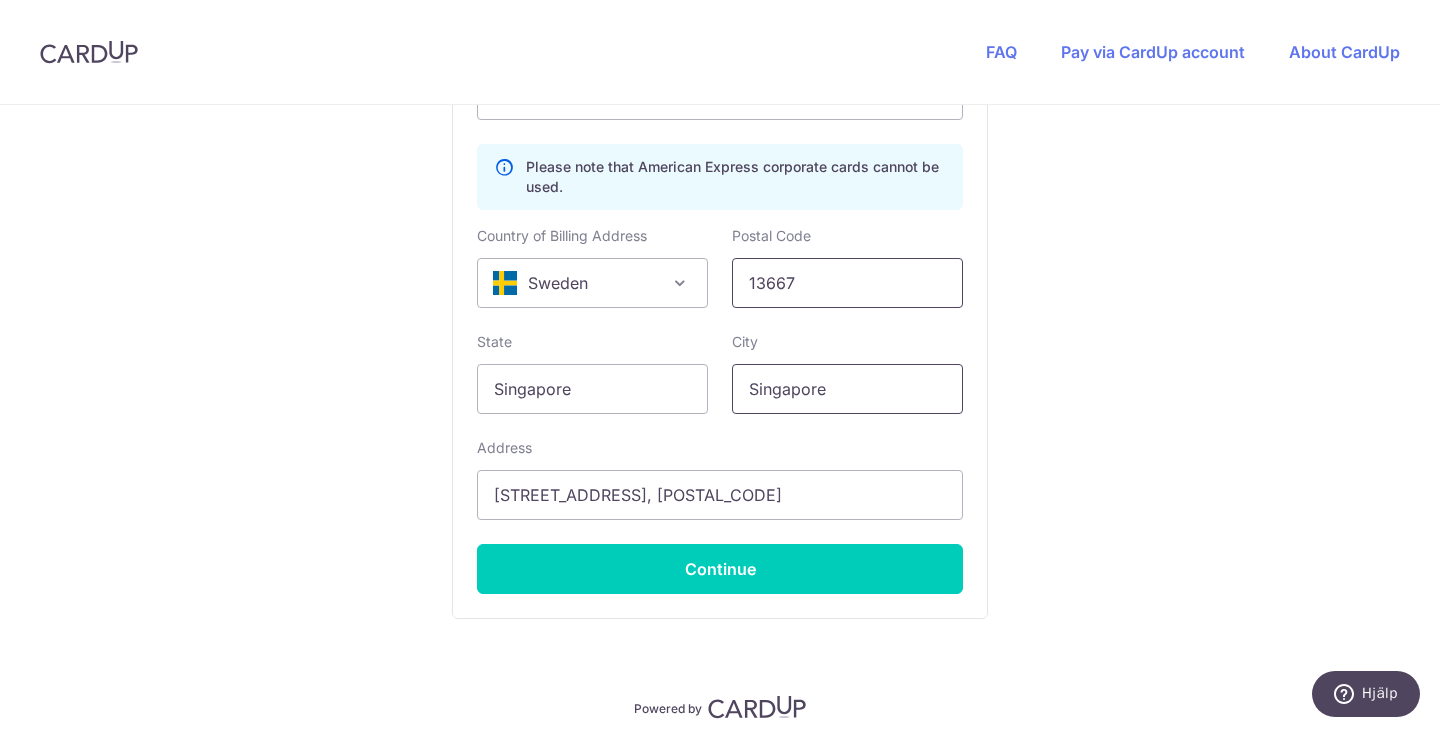 scroll, scrollTop: 1342, scrollLeft: 0, axis: vertical 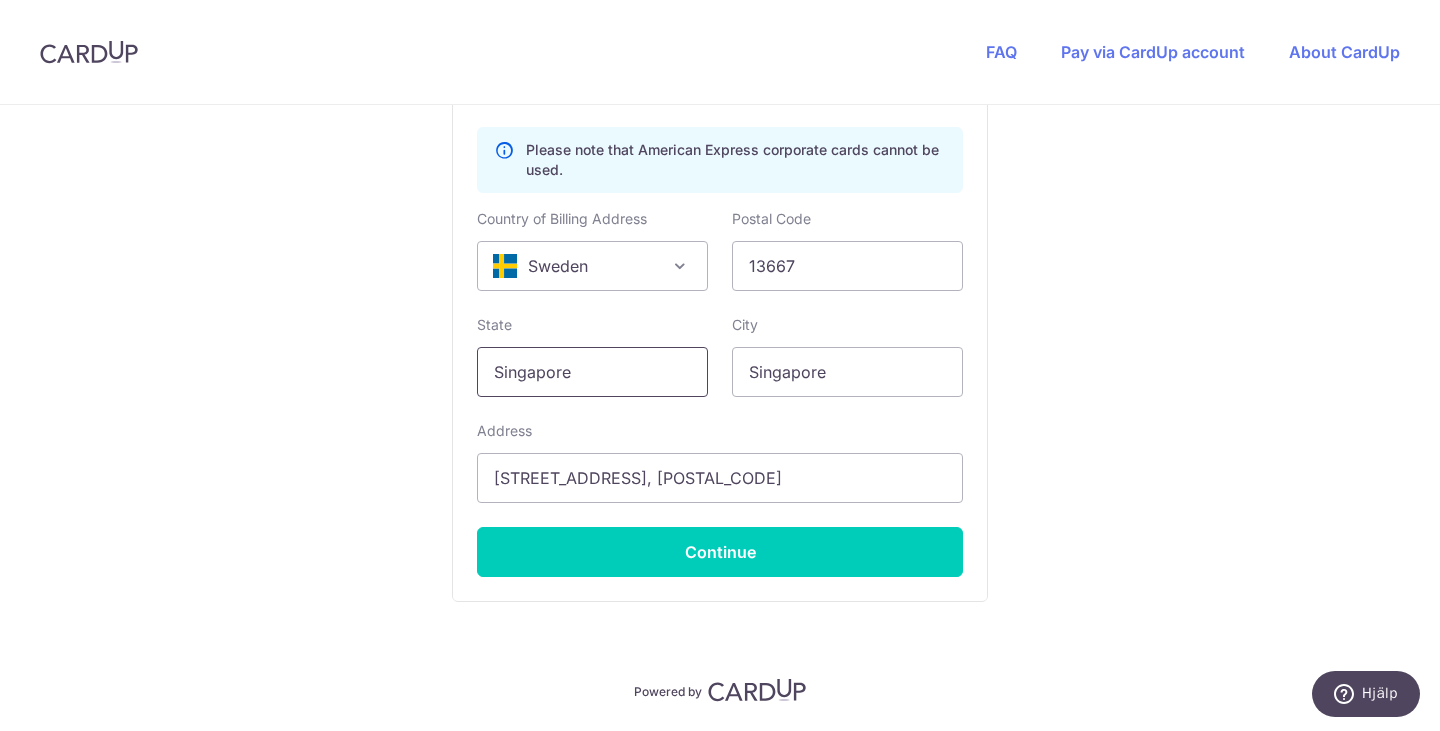 click on "Singapore" at bounding box center [592, 372] 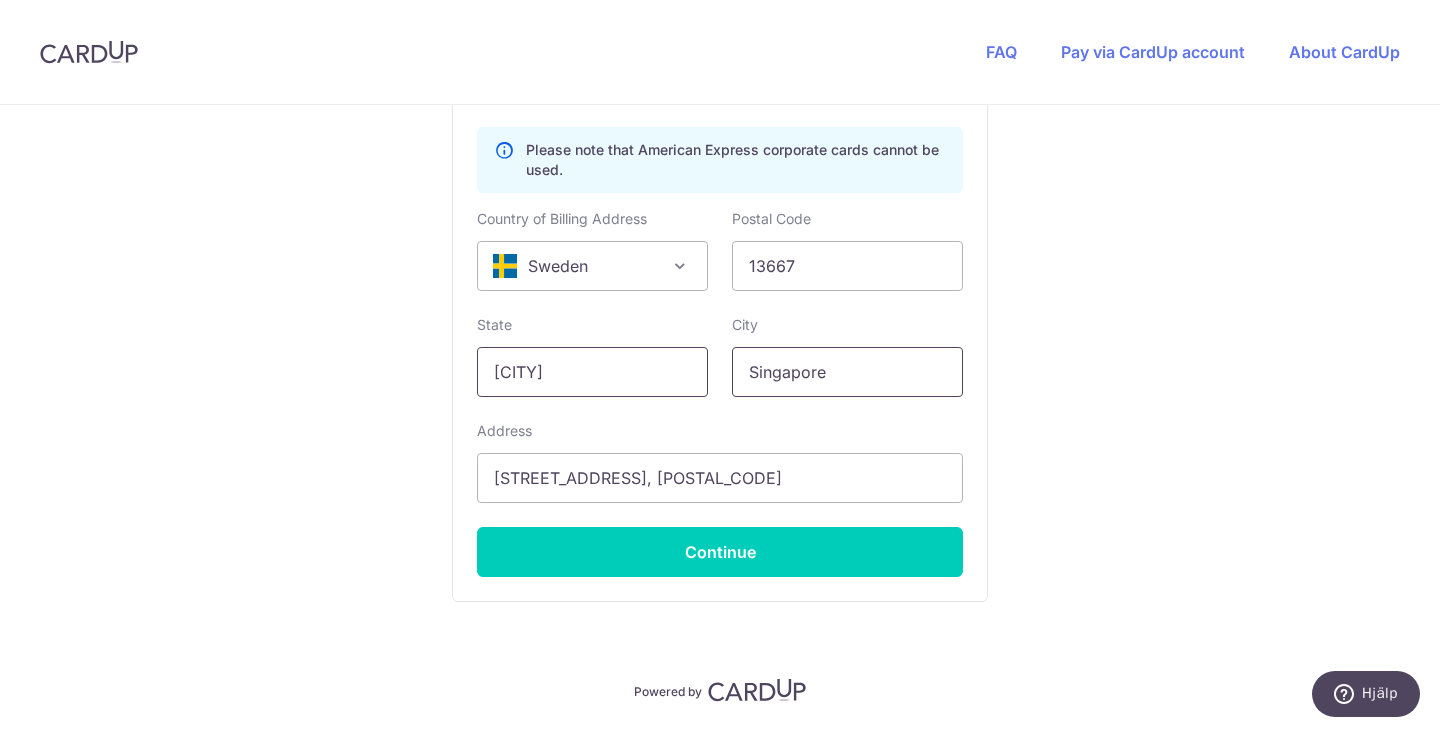 type on "[CITY]" 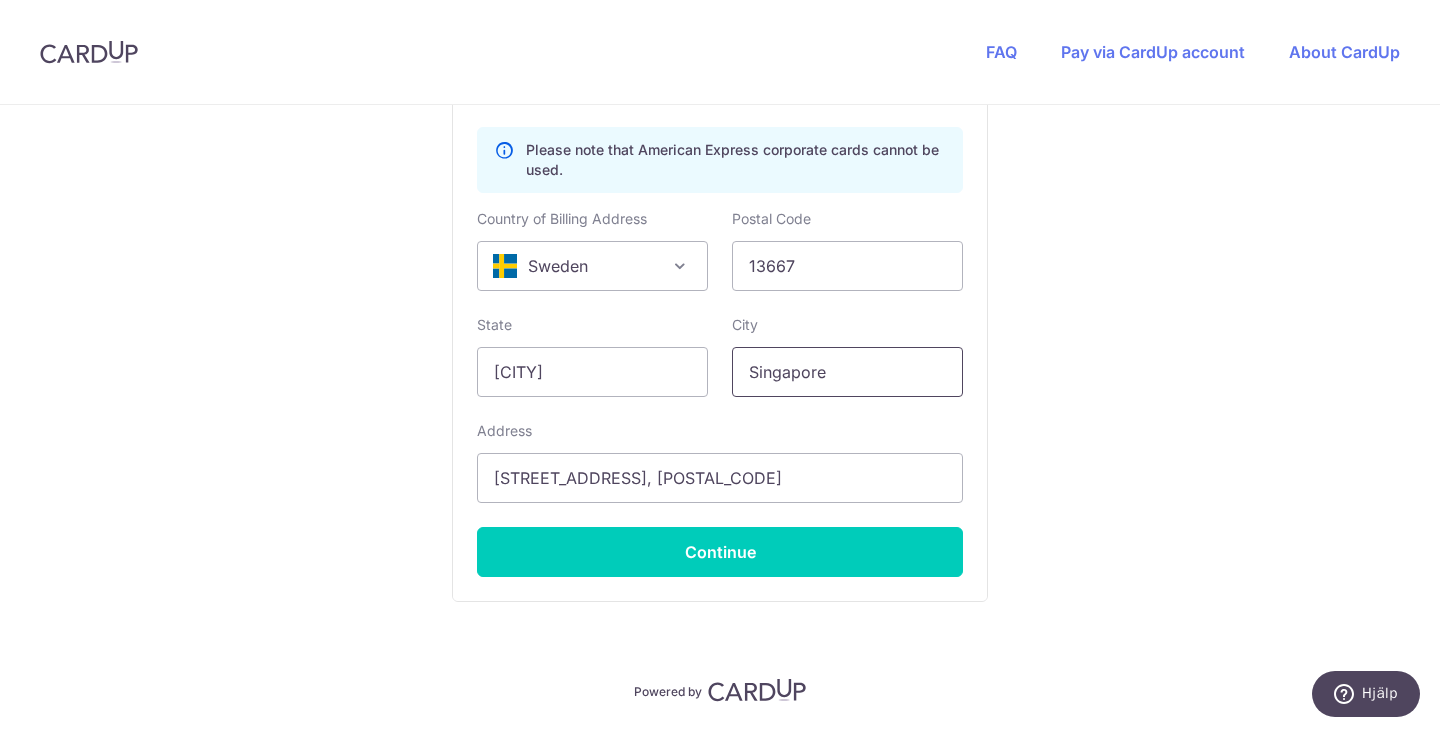 click on "Singapore" at bounding box center [847, 372] 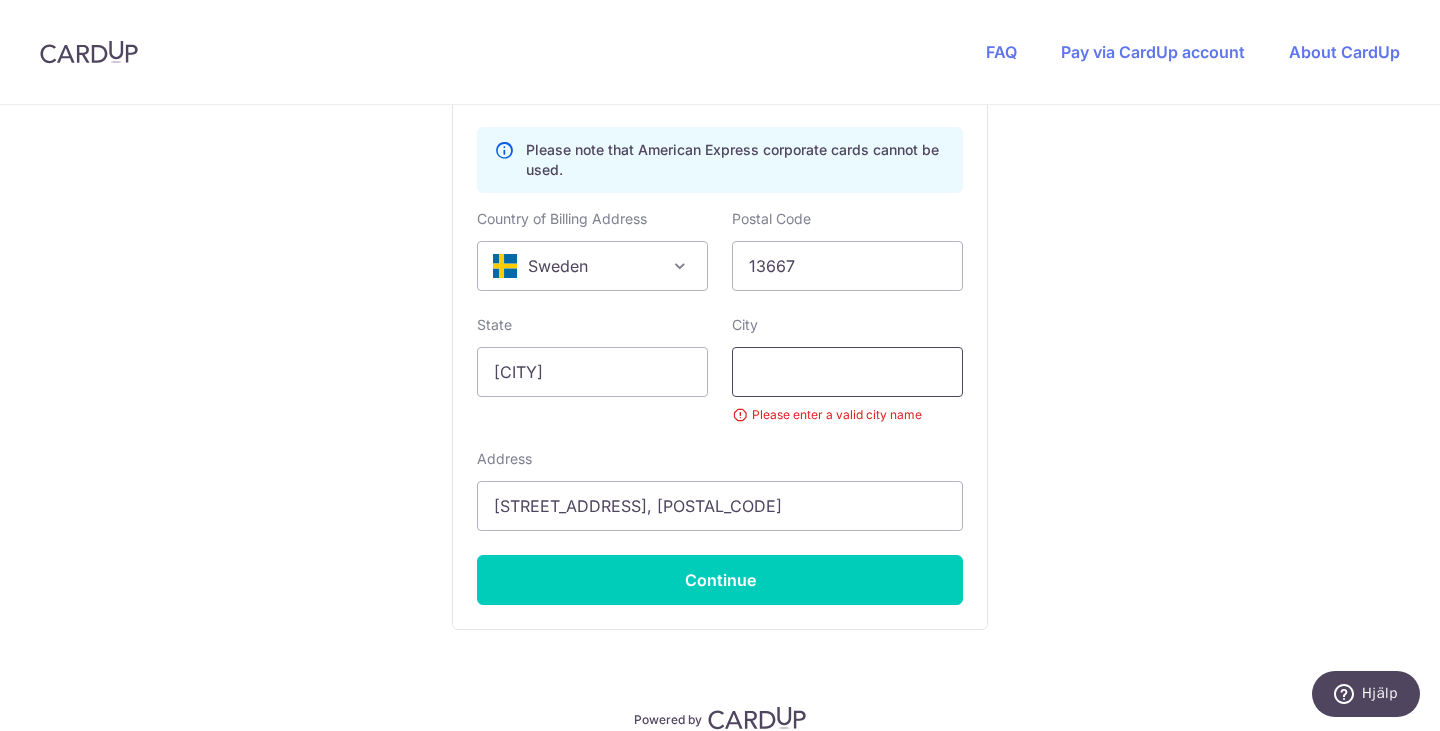 type on "v" 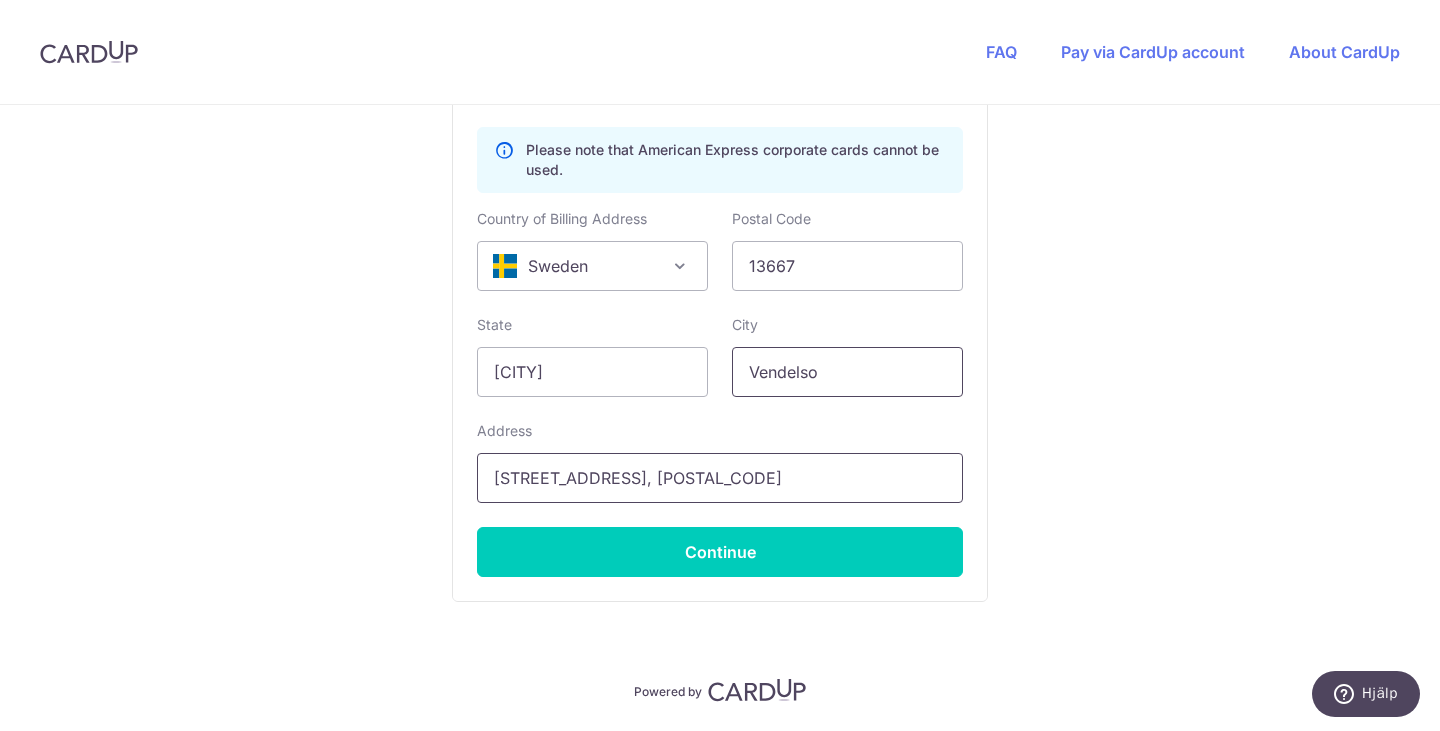 type on "[CITY_PARTIAL]" 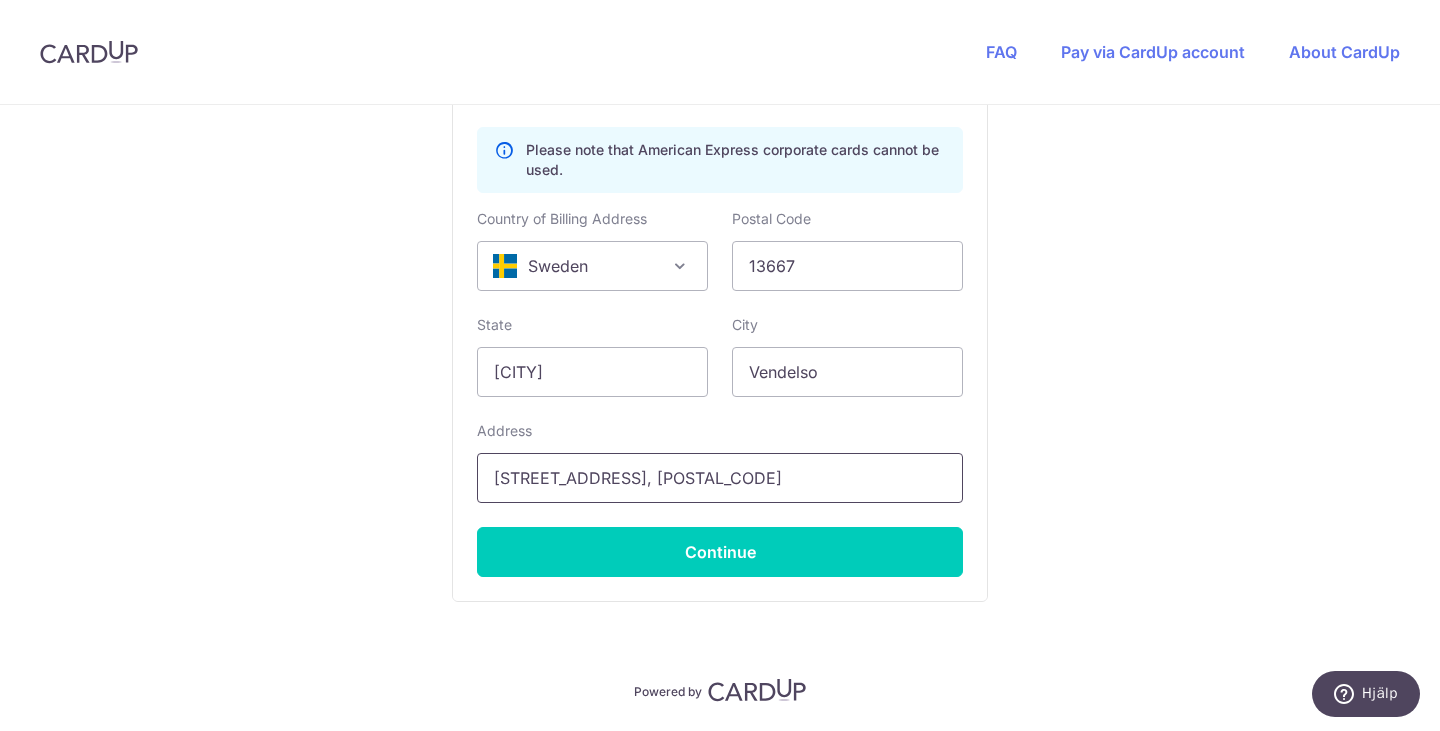 click on "[STREET] [NUMBER], [POSTAL_CODE]" at bounding box center [720, 478] 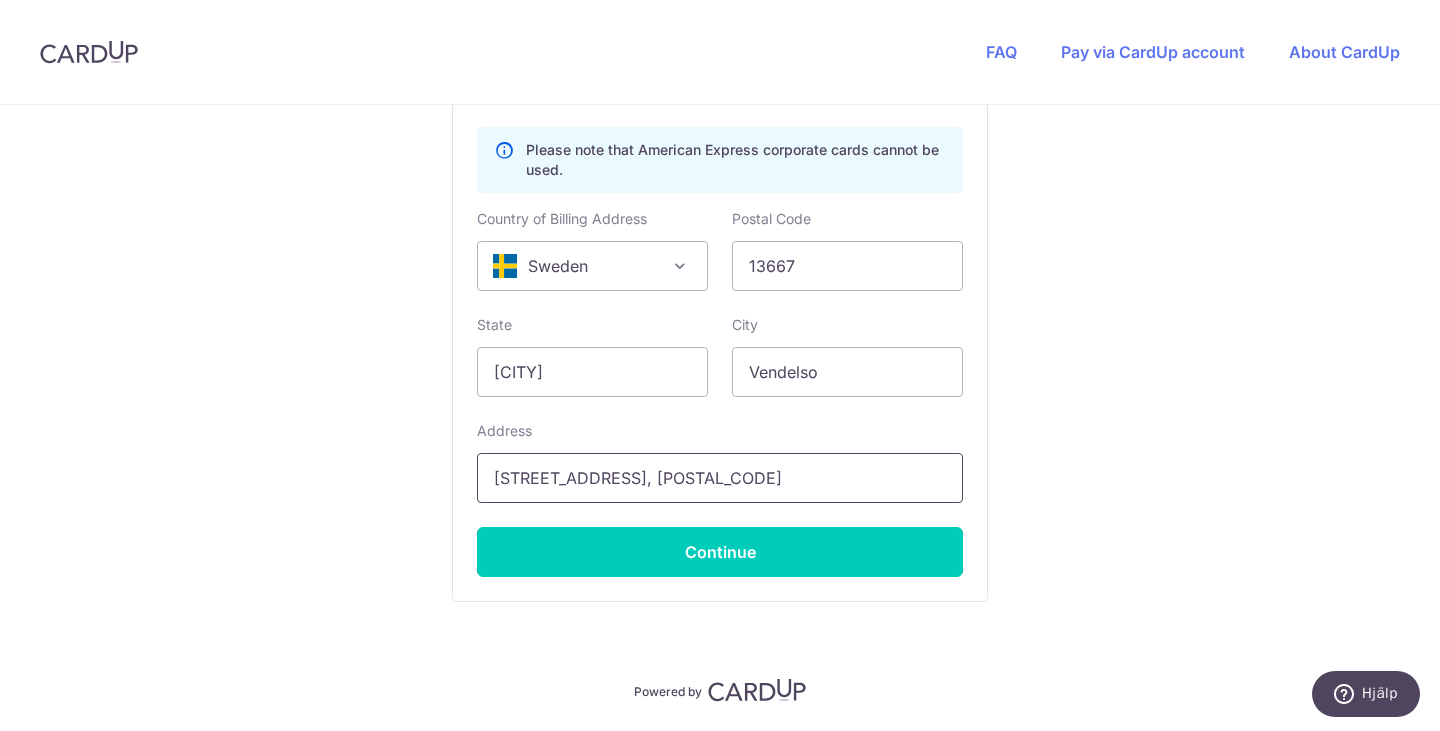 type on "Kulfangsgatan 4, 1403" 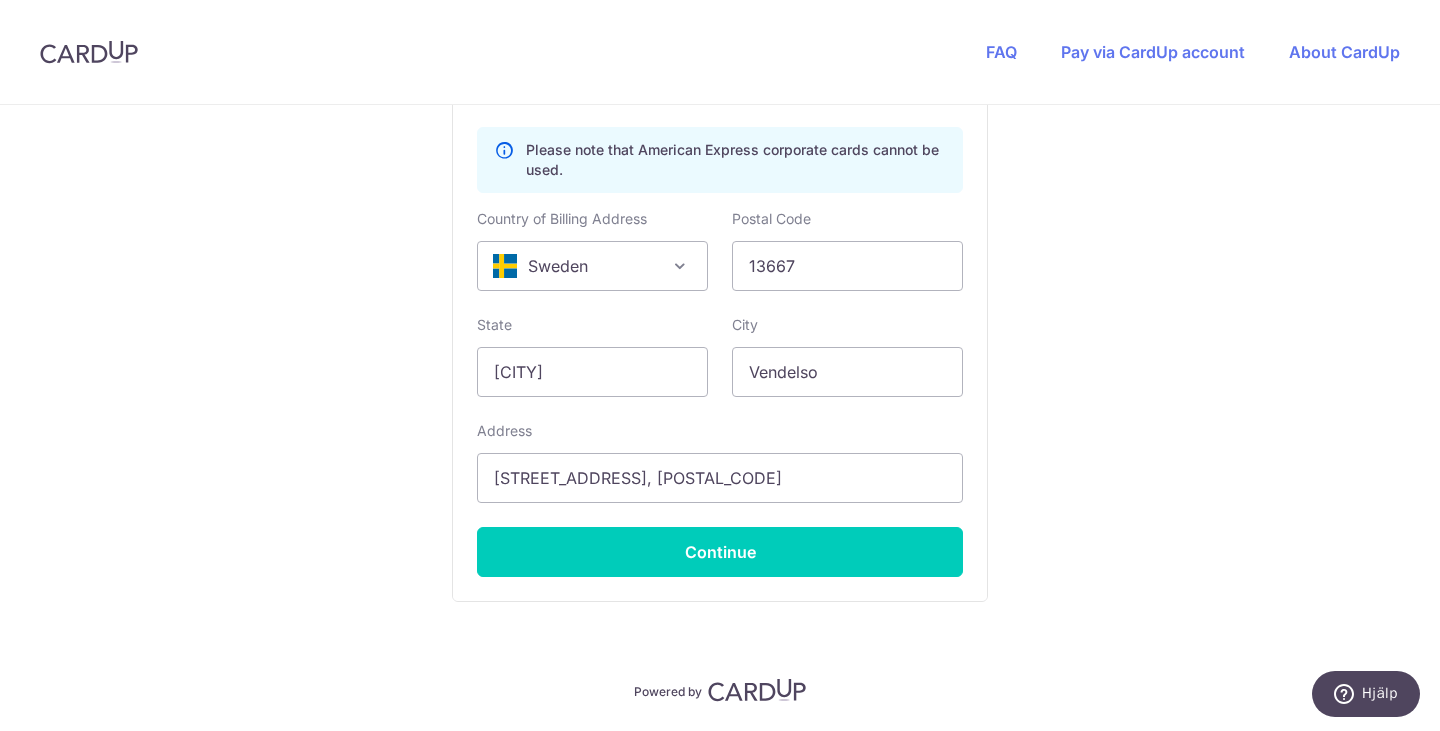 click on "You are paying
HEI HOMES PTE LTD
HEI HOMES PTE LTD uses CardUp to accept payments.
Payment details
Invoice Amount
SGD 1,613.00
Invoice No
INV-10861
Your details
First Name
[FIRST]
Last Name
[LAST]
Email Address
[EMAIL]
Phone Number
+376
+971
+93
+1268" at bounding box center (720, -221) 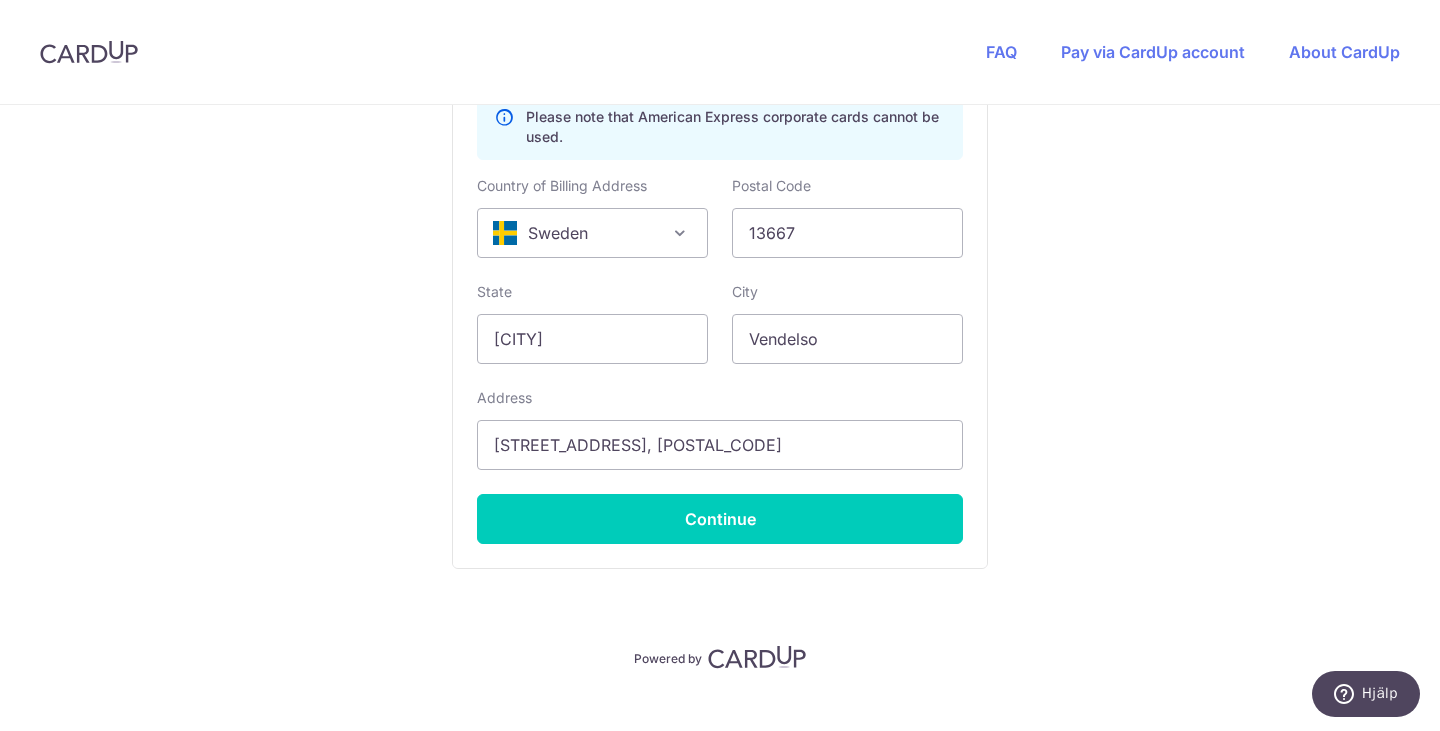 scroll, scrollTop: 1404, scrollLeft: 0, axis: vertical 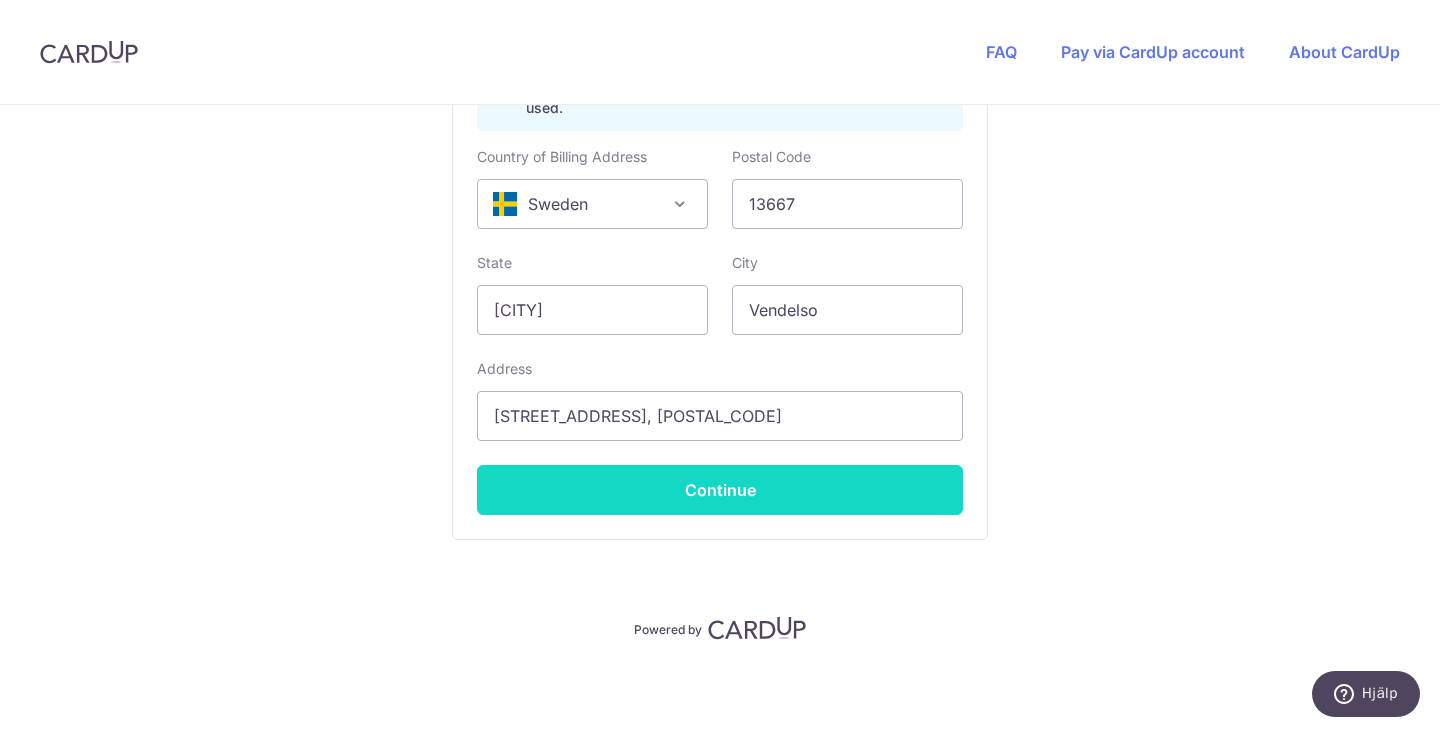 click on "Continue" at bounding box center (720, 490) 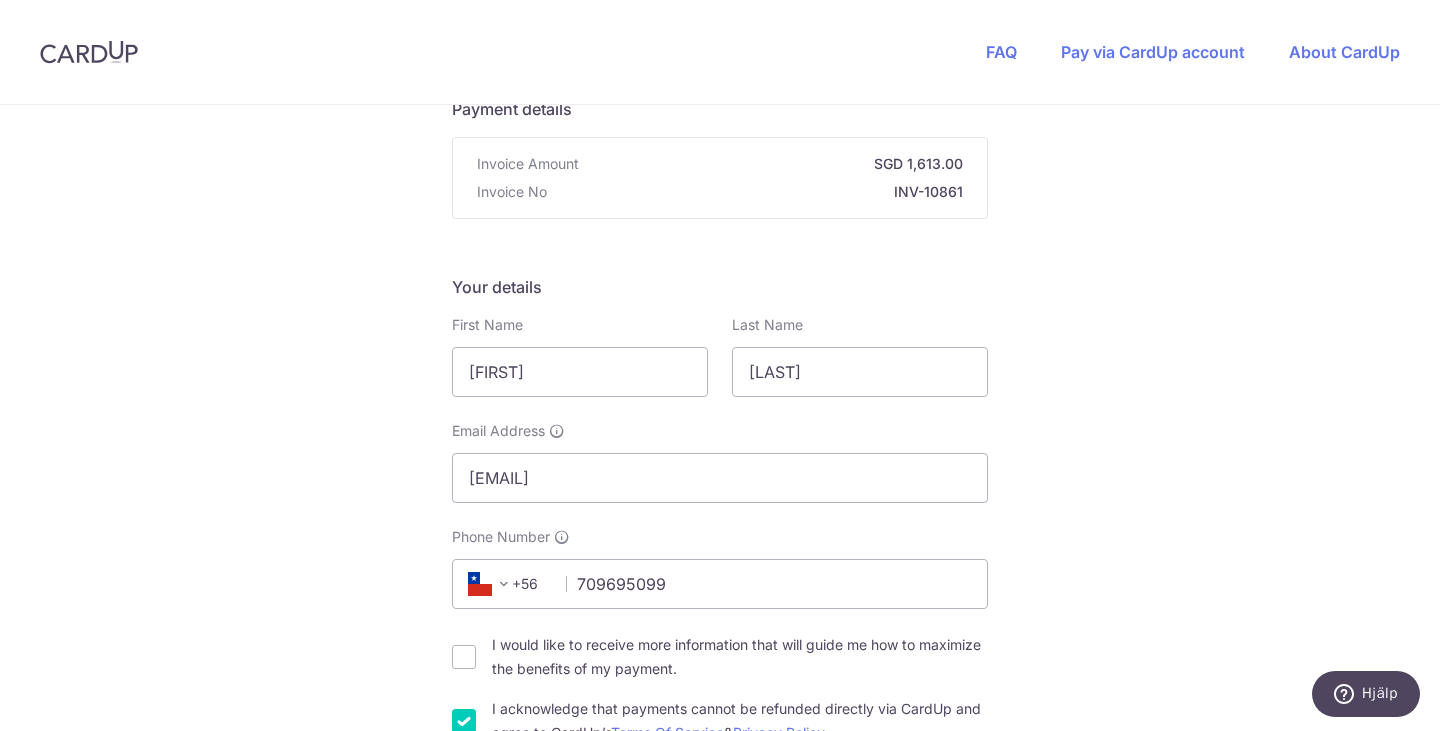scroll, scrollTop: 286, scrollLeft: 0, axis: vertical 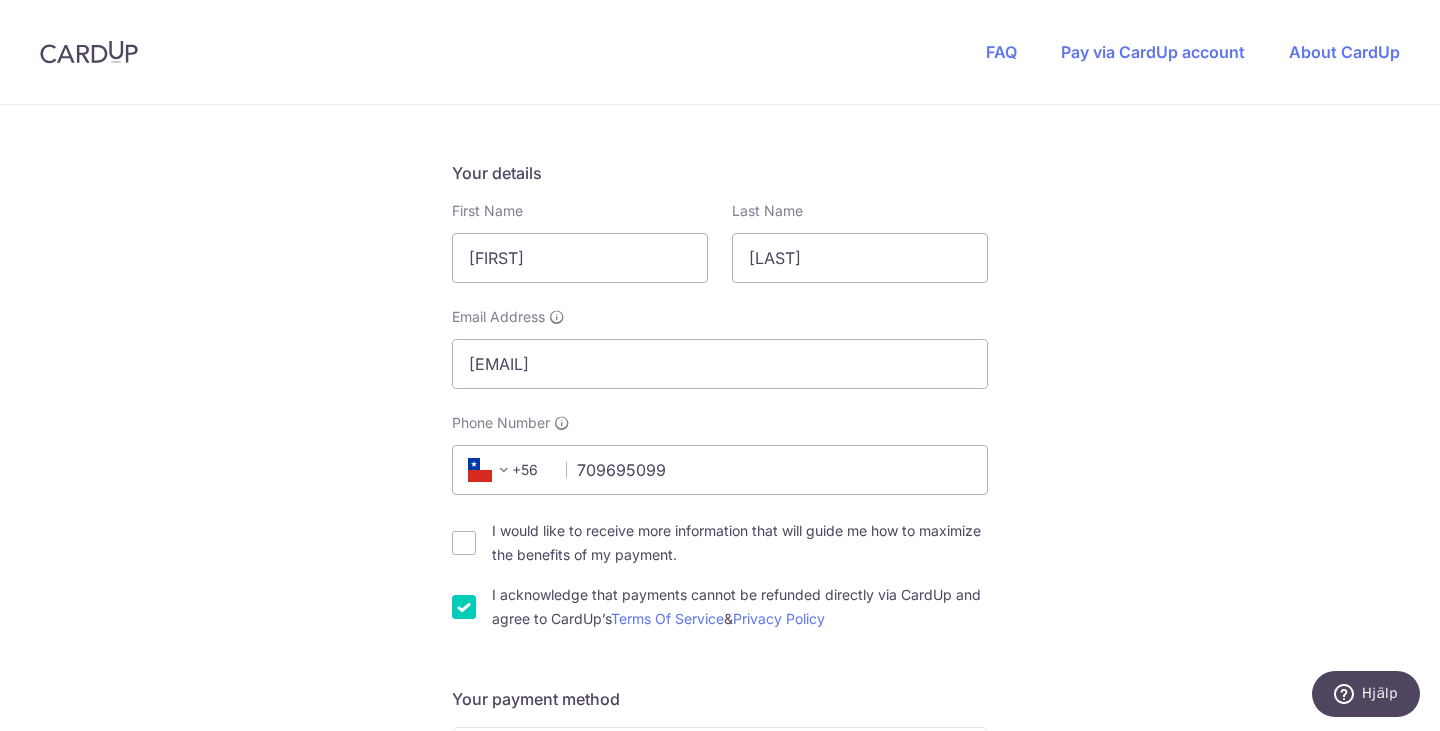 click at bounding box center (504, 470) 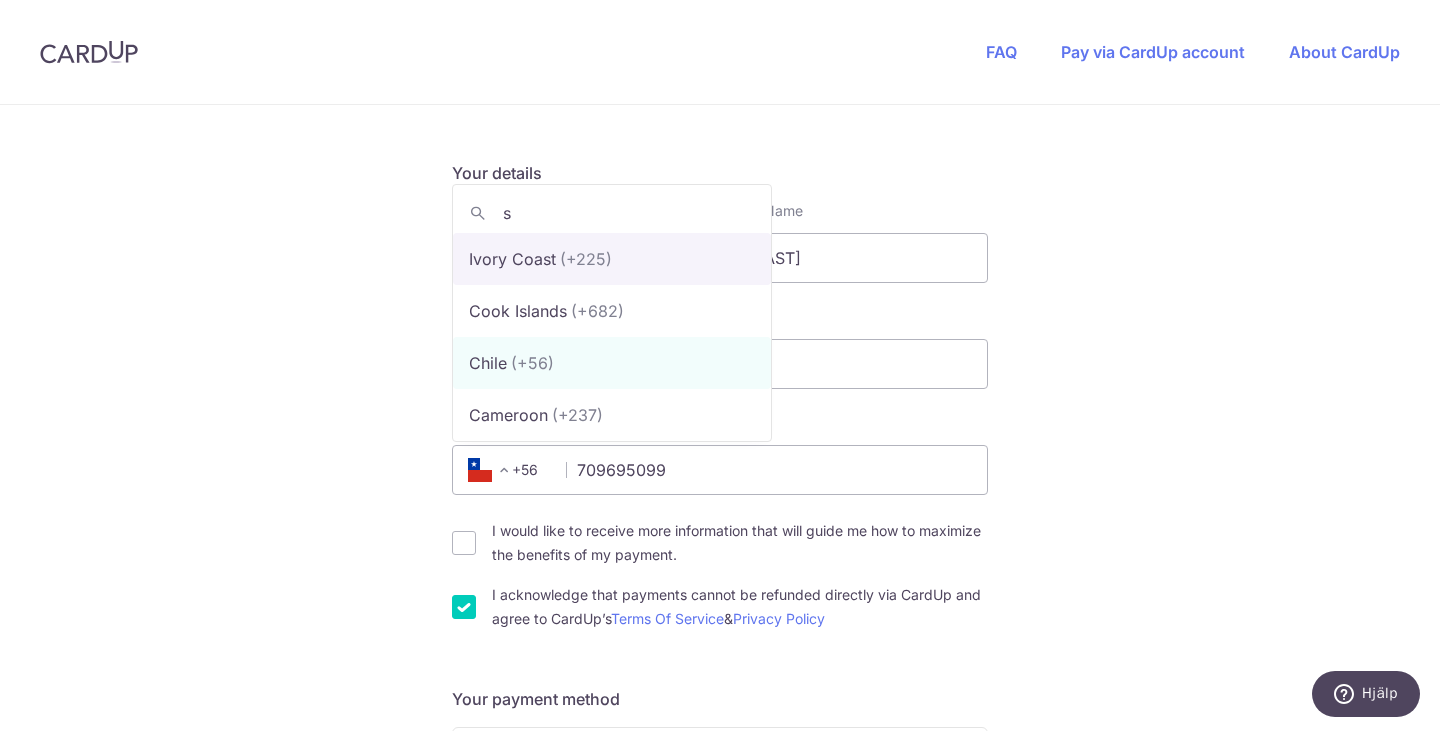 scroll, scrollTop: 0, scrollLeft: 0, axis: both 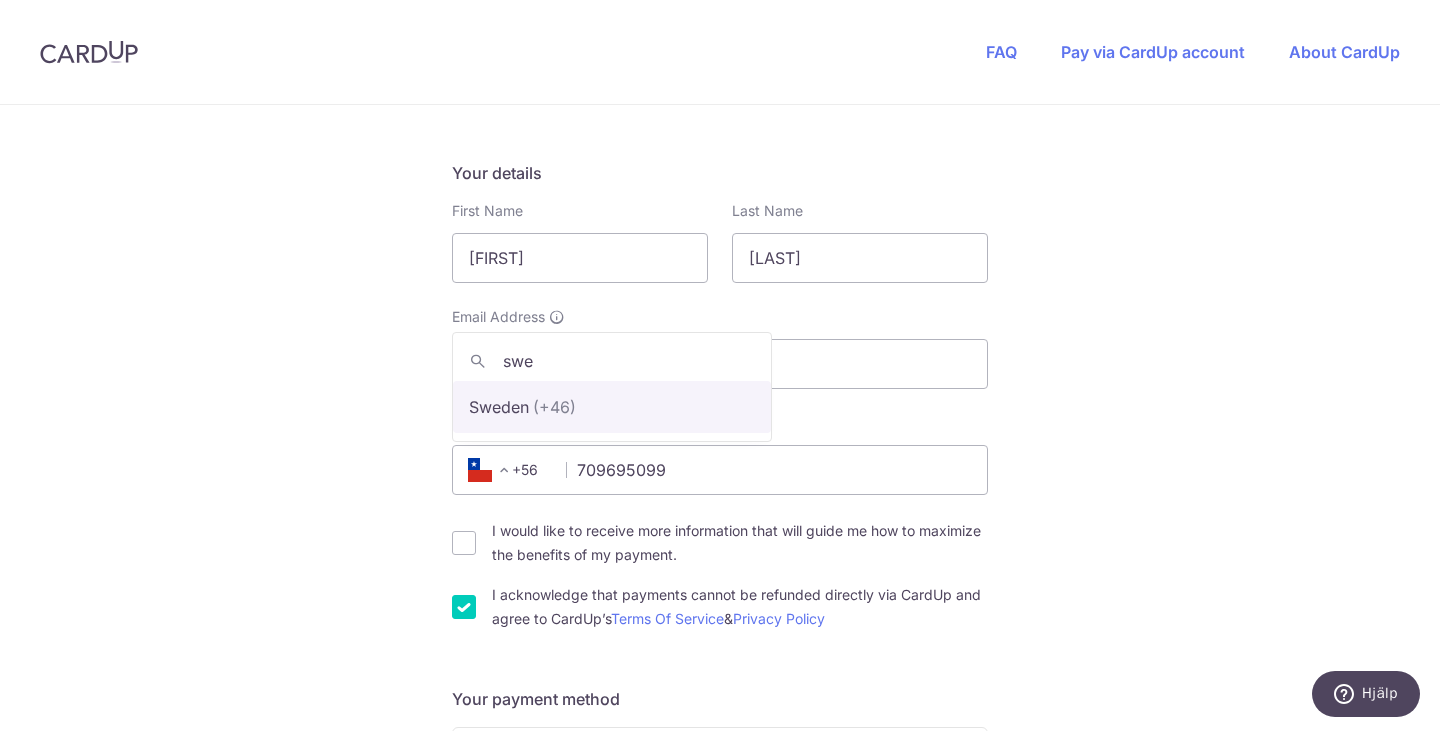 type on "swe" 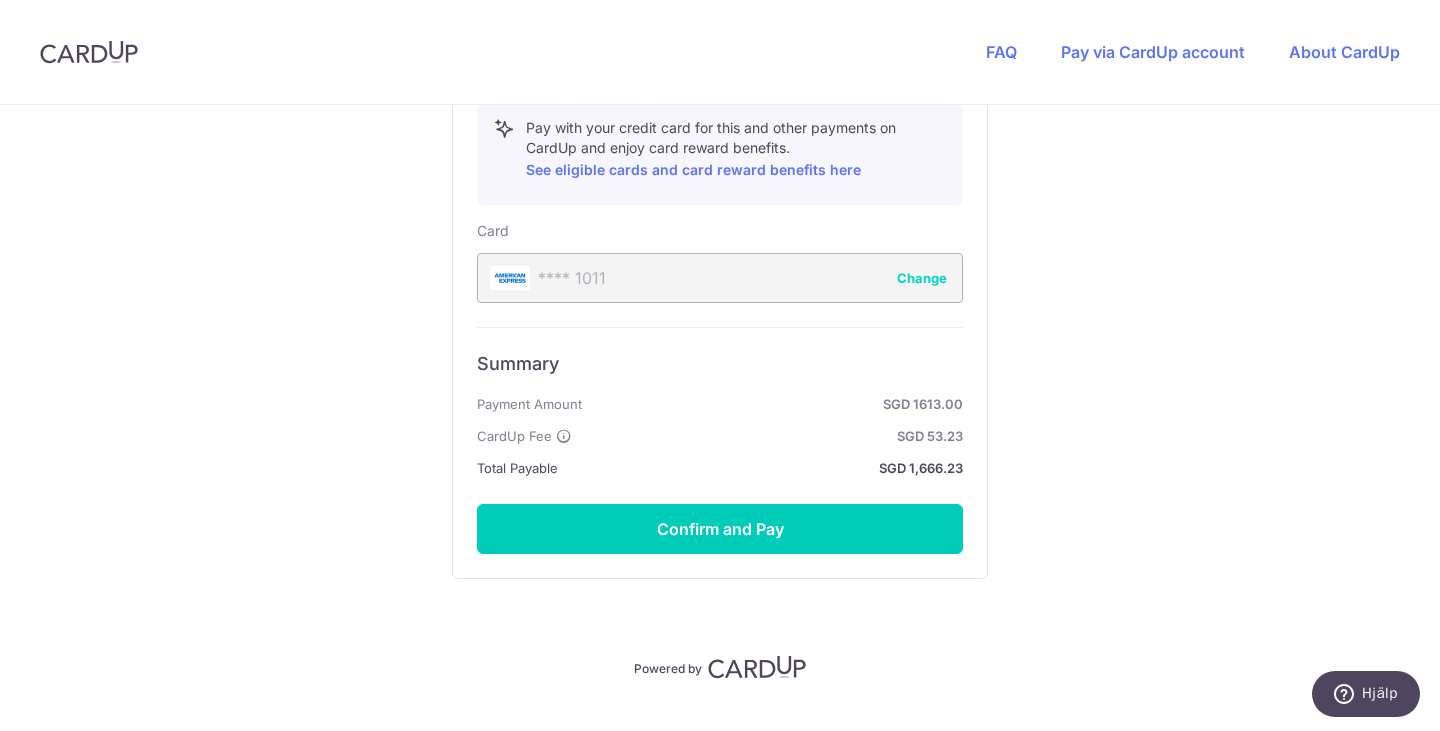 scroll, scrollTop: 1151, scrollLeft: 0, axis: vertical 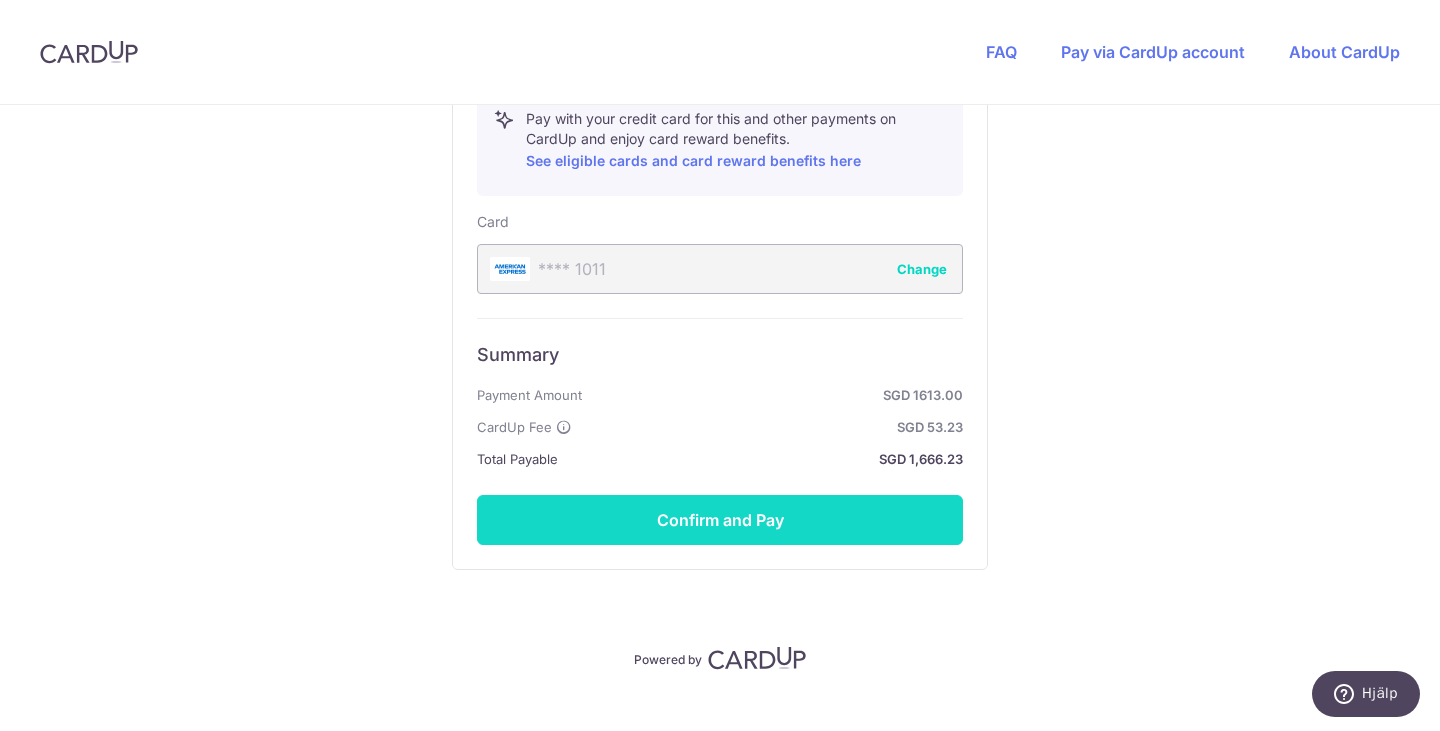 click on "Confirm and Pay" at bounding box center (720, 520) 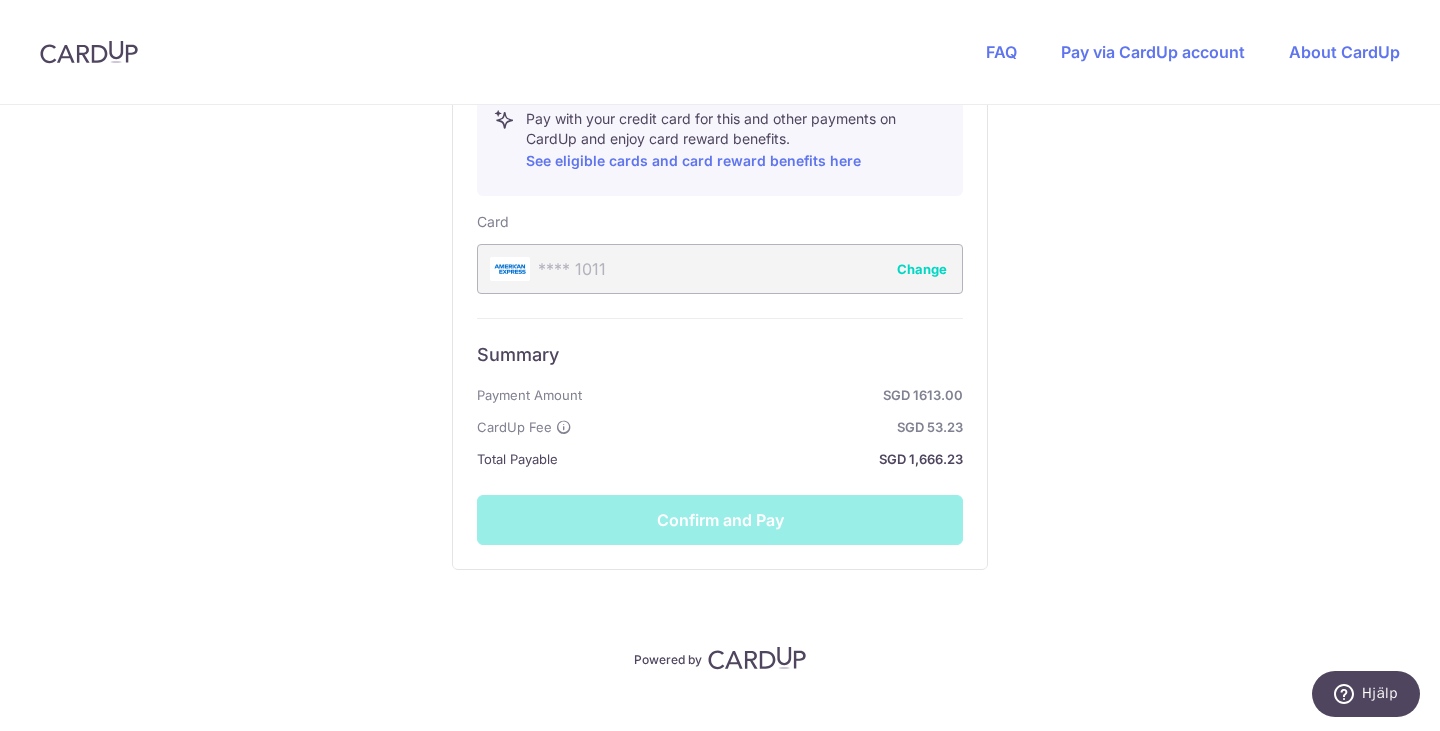 click on "Summary
Payment Amount
SGD 1613.00
CardUp Fee
SGD  53.23
Total Payable
SGD  1,666.23
Confirm and Pay" at bounding box center [720, 431] 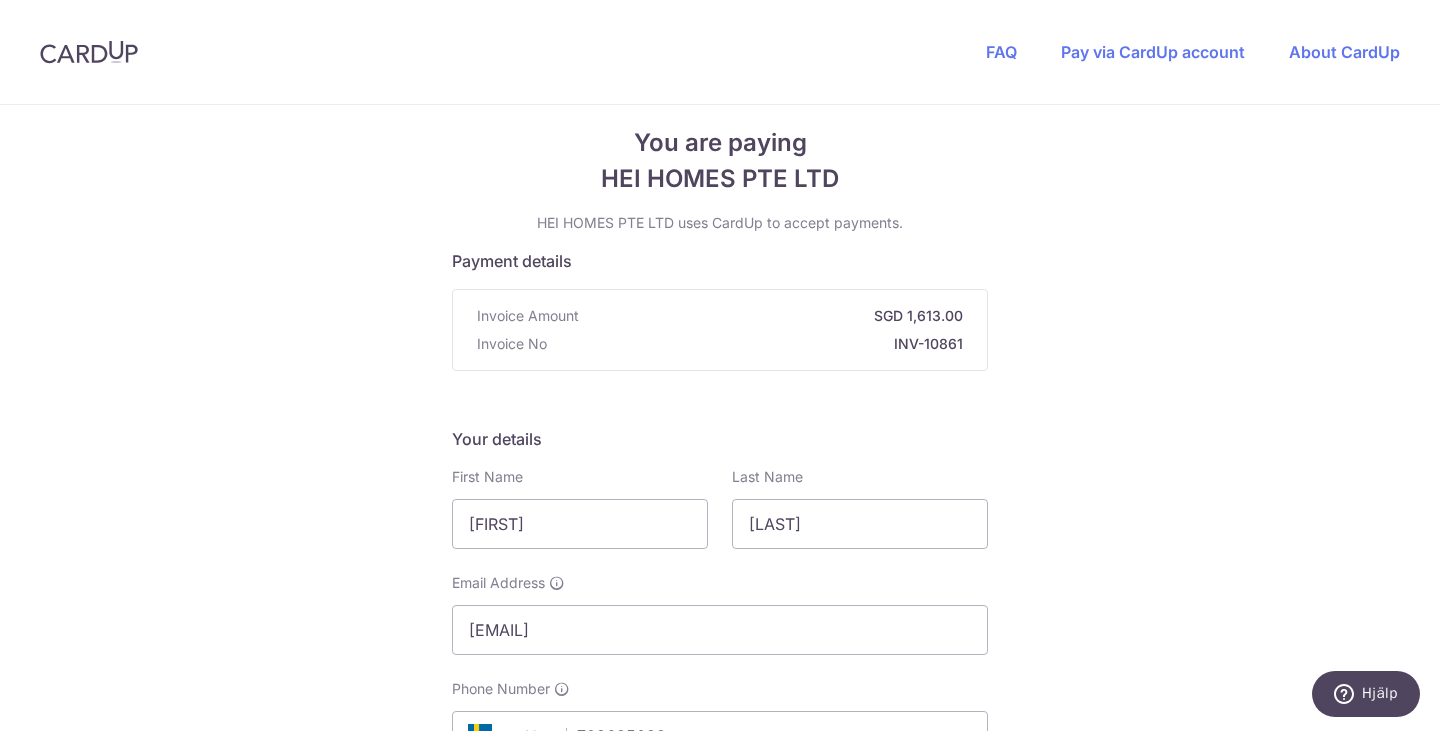 scroll, scrollTop: 0, scrollLeft: 0, axis: both 